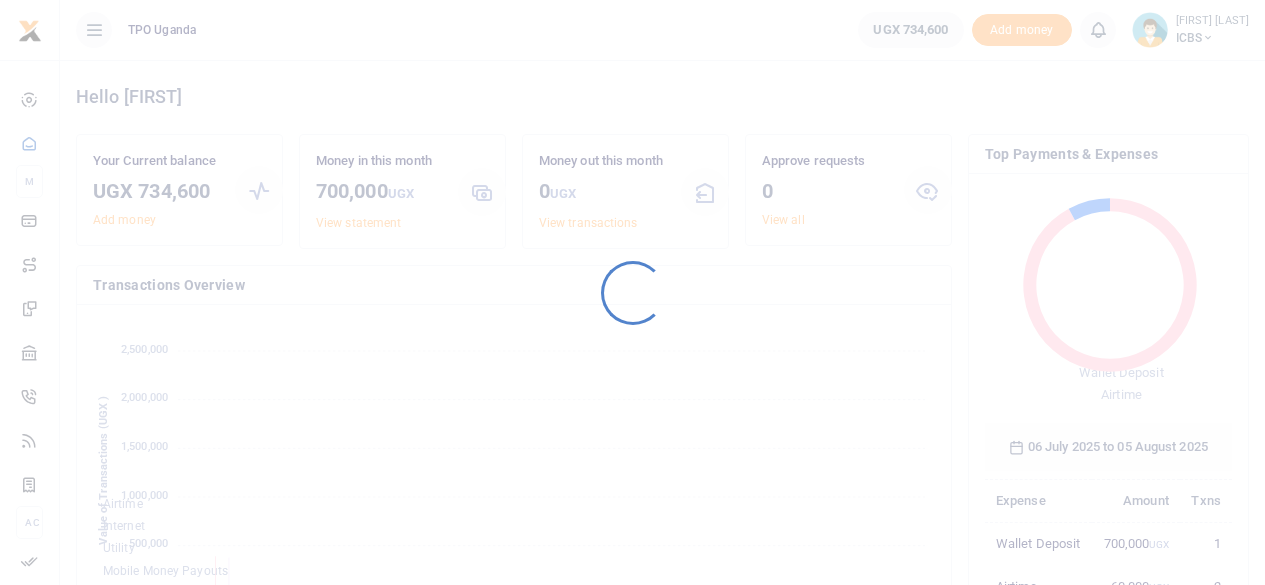 scroll, scrollTop: 0, scrollLeft: 0, axis: both 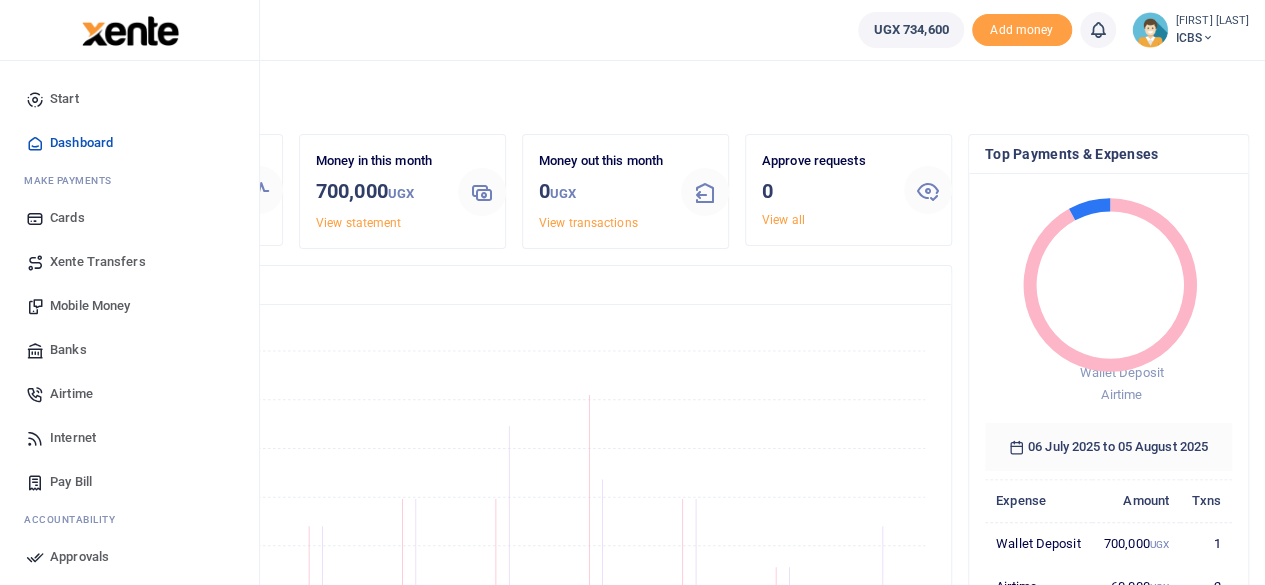 click on "Airtime" at bounding box center (71, 394) 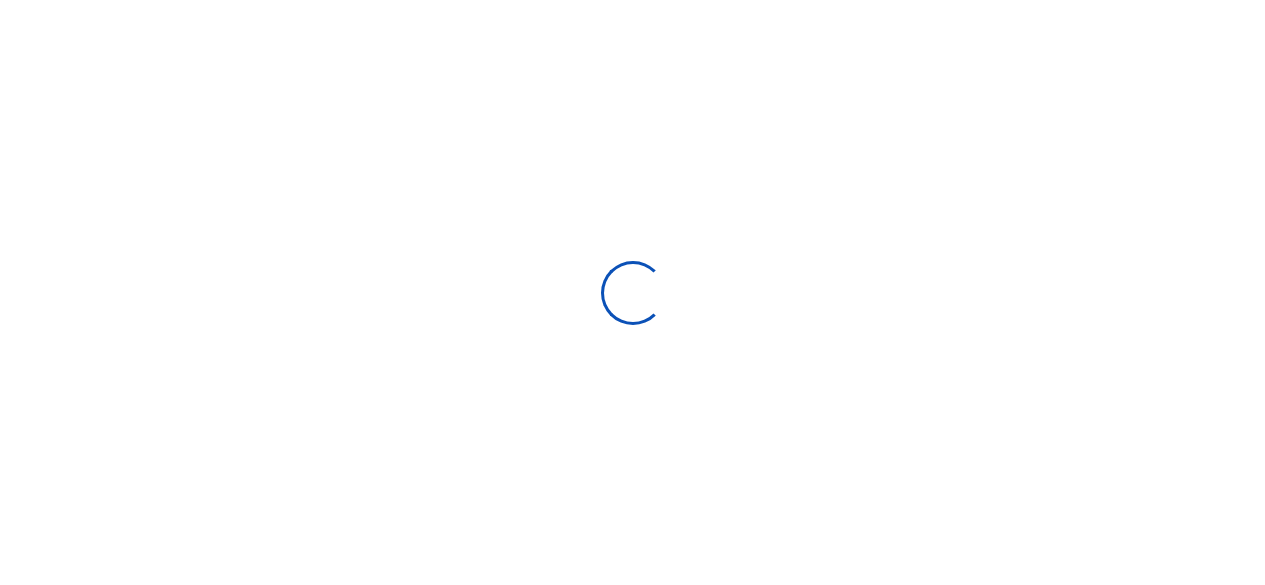 scroll, scrollTop: 0, scrollLeft: 0, axis: both 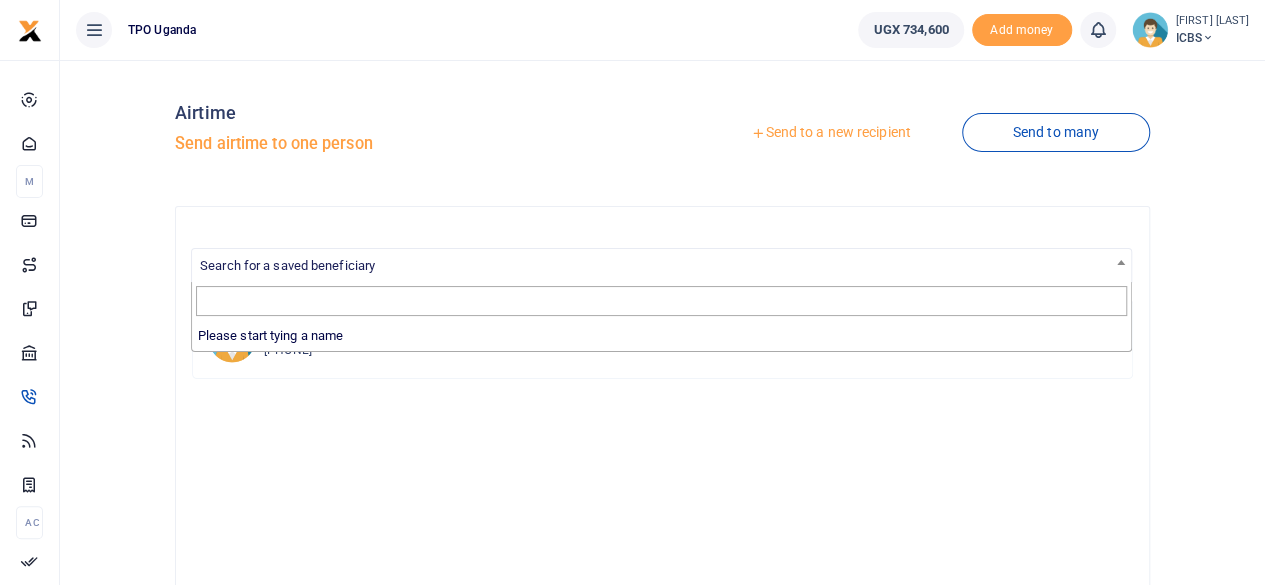 click on "Search for a saved beneficiary" at bounding box center [661, 264] 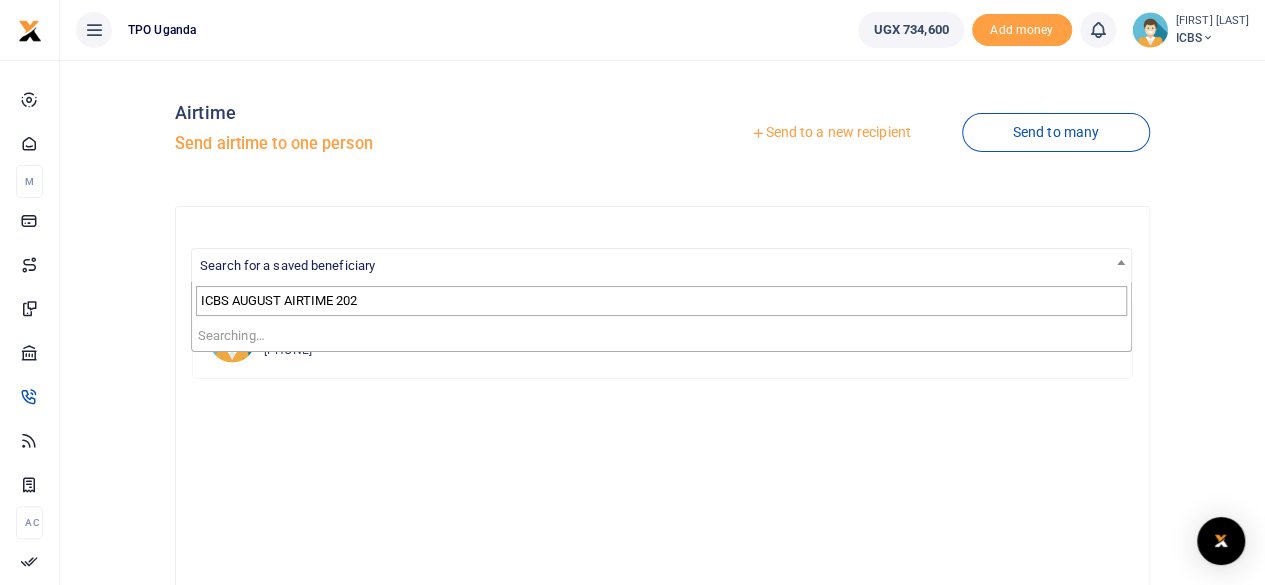 type on "ICBS AUGUST AIRTIME 2025" 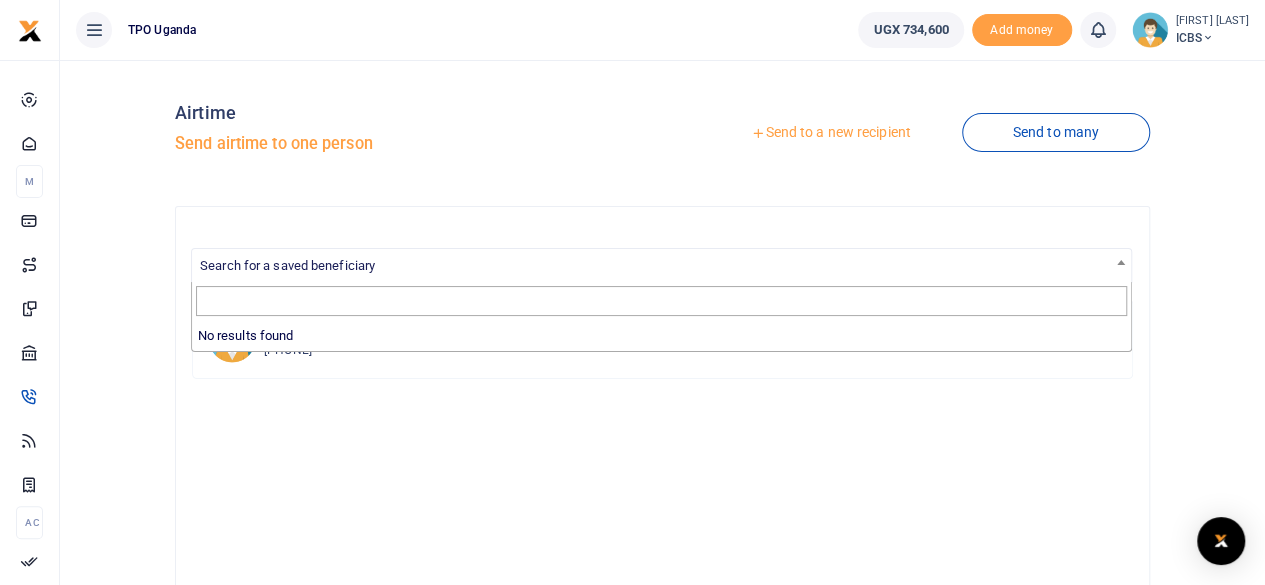 click on "Aloysius  Okiror
256771428046
Admin, Member" at bounding box center (662, 604) 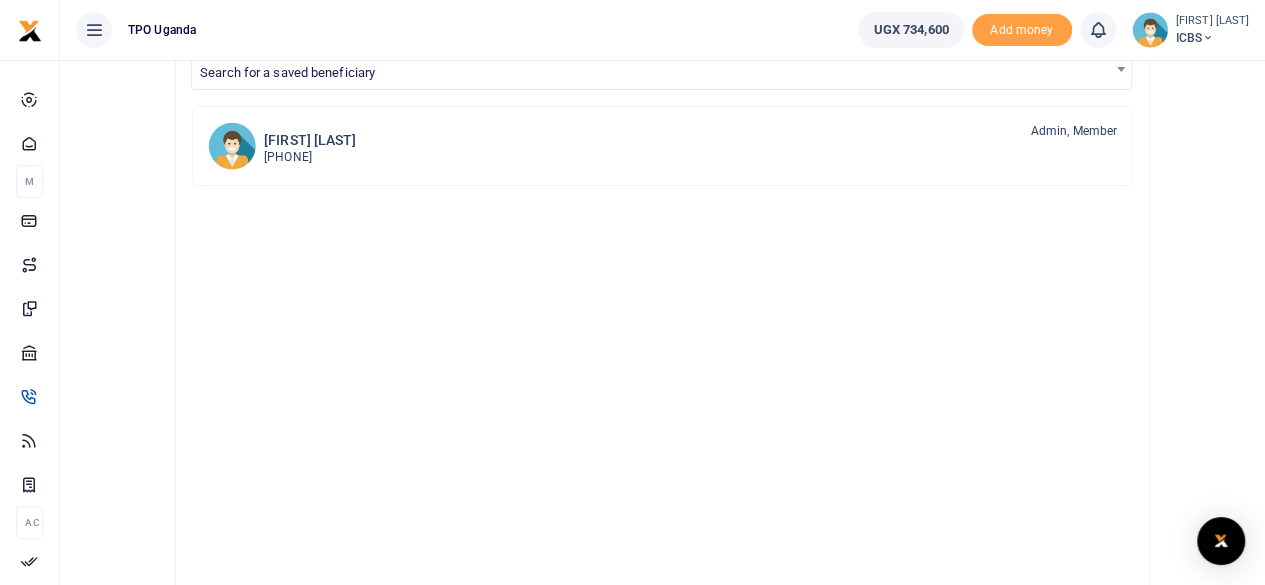 scroll, scrollTop: 0, scrollLeft: 0, axis: both 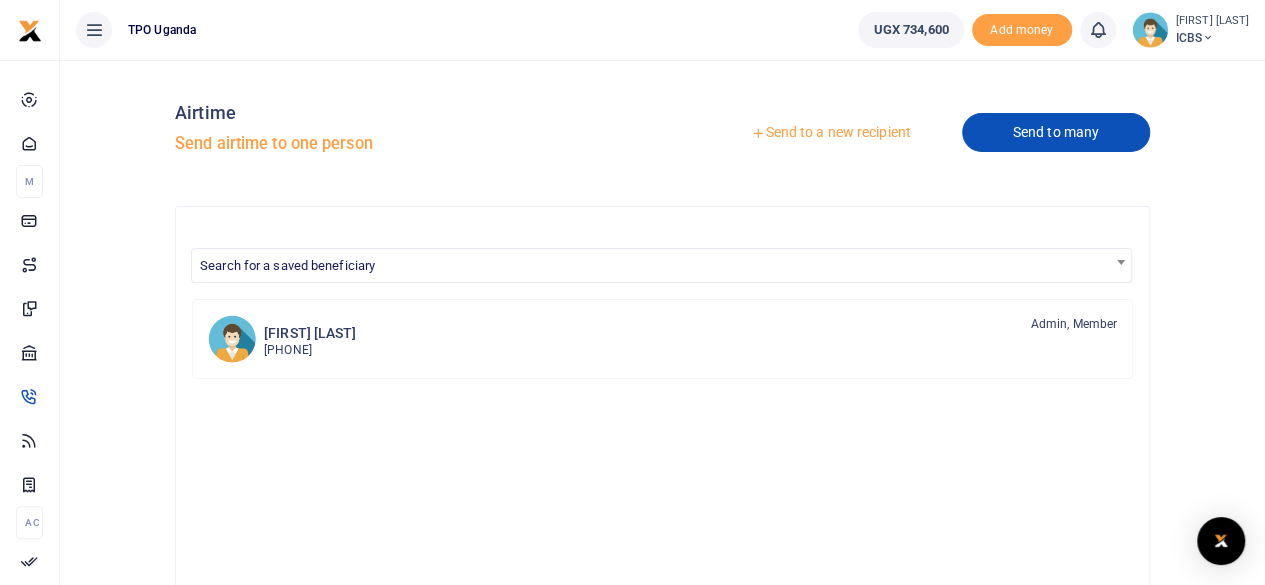click on "Send to many" at bounding box center (1056, 132) 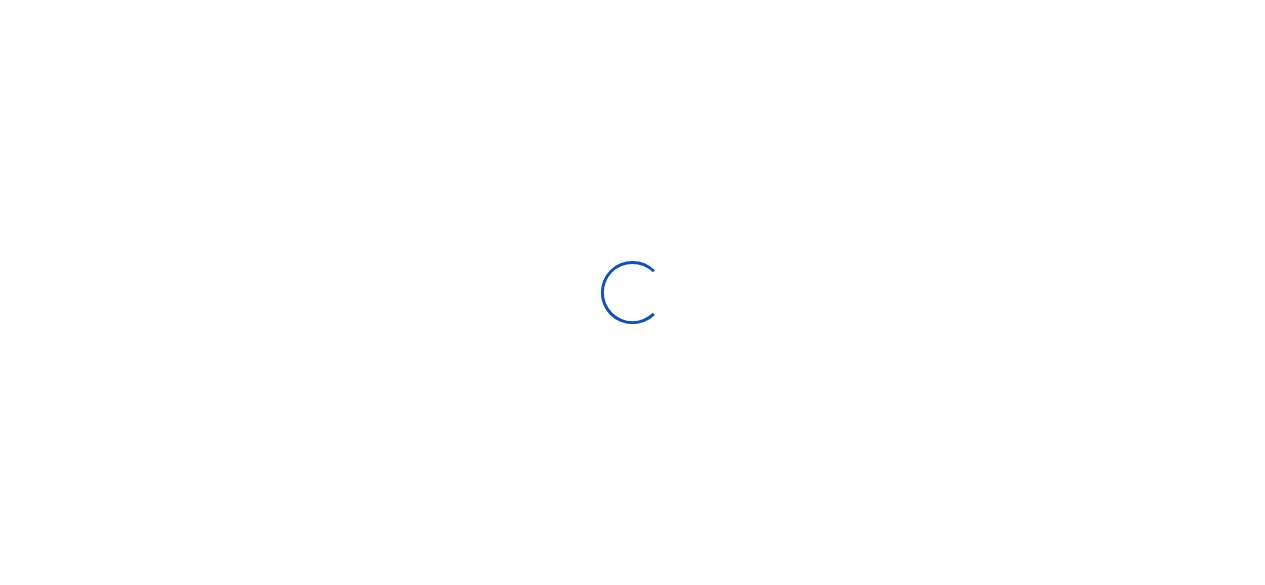 scroll, scrollTop: 0, scrollLeft: 0, axis: both 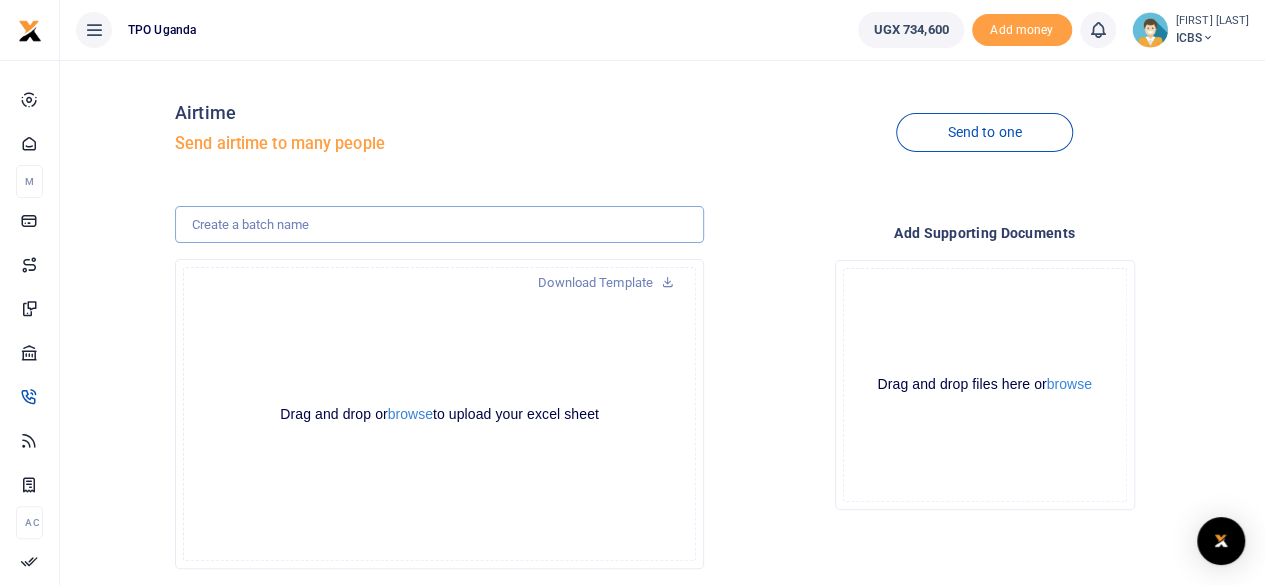 click at bounding box center [439, 225] 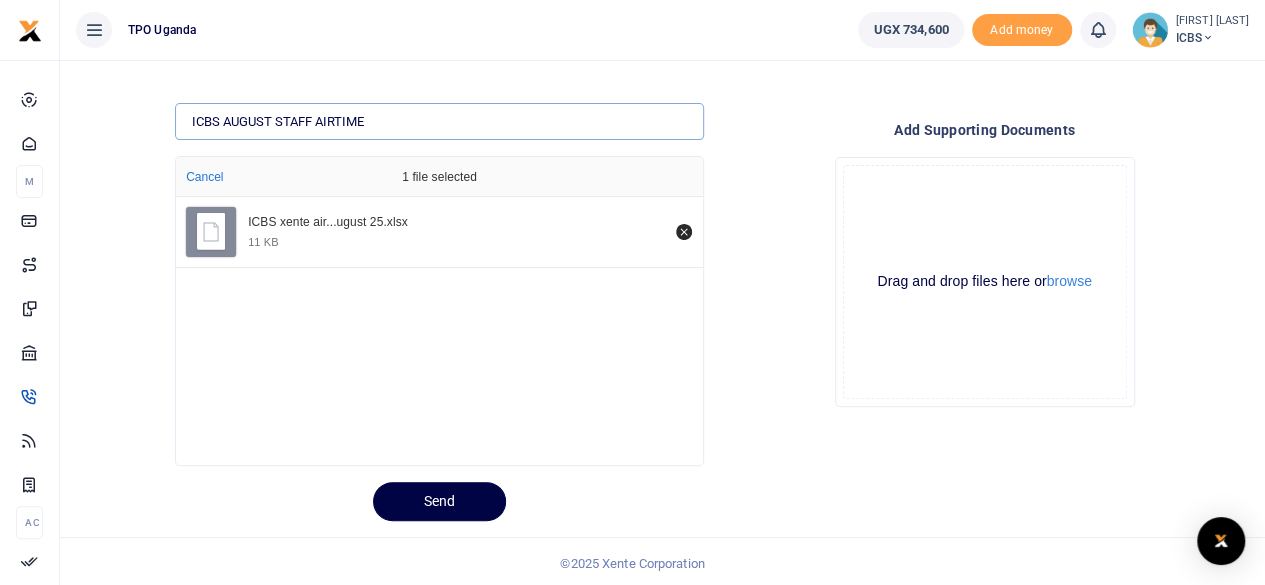scroll, scrollTop: 106, scrollLeft: 0, axis: vertical 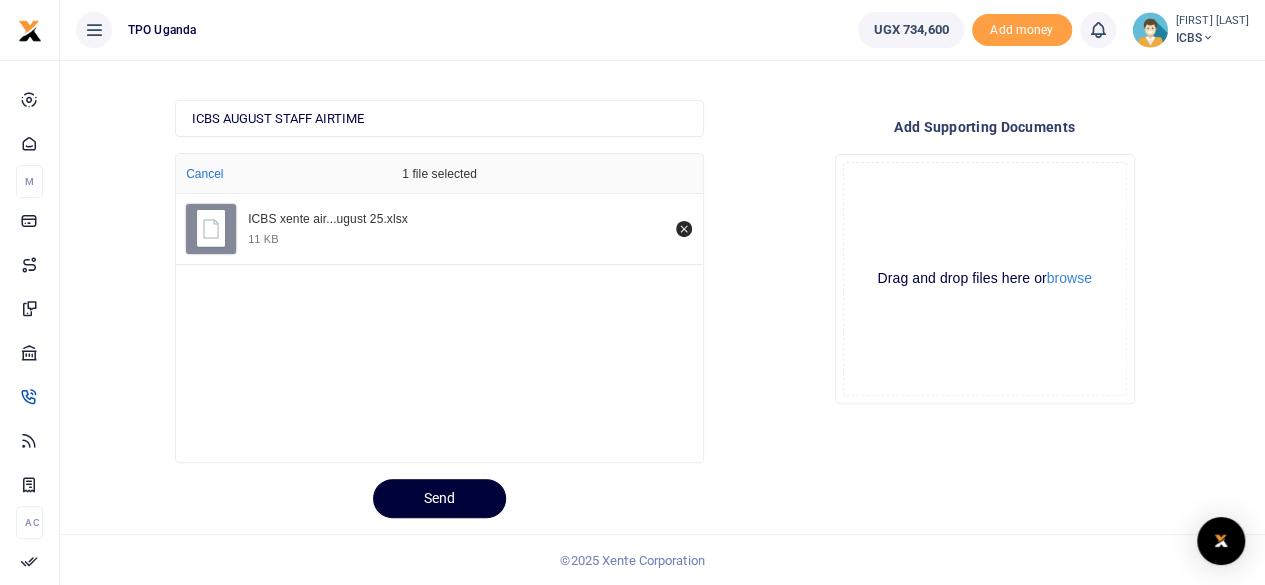 click on "Send" at bounding box center (439, 498) 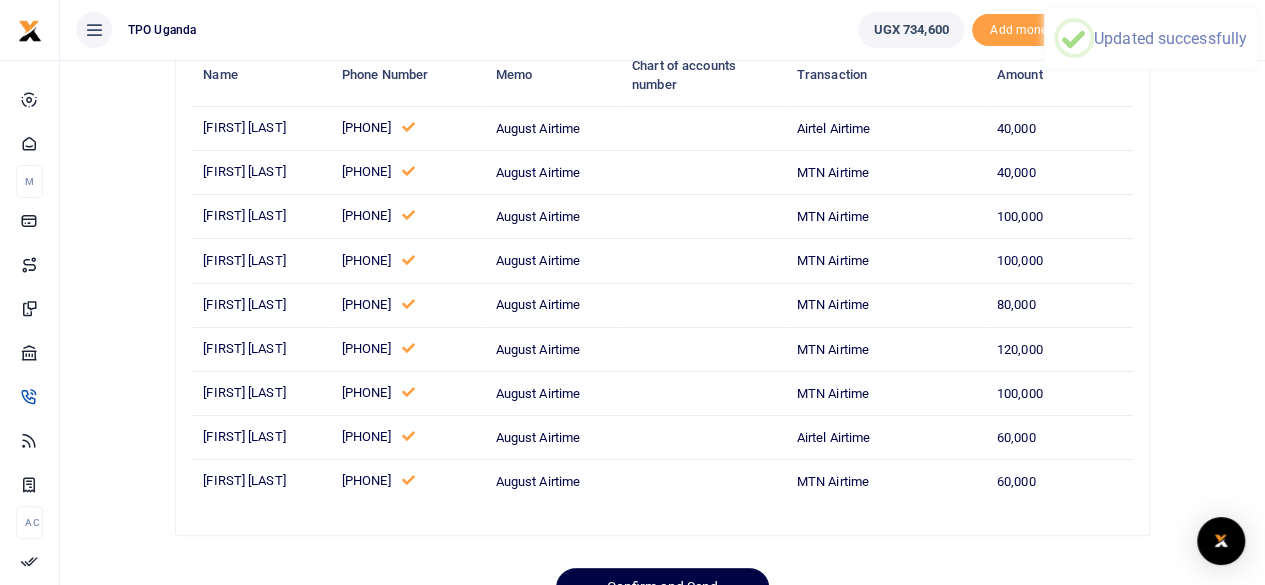scroll, scrollTop: 264, scrollLeft: 0, axis: vertical 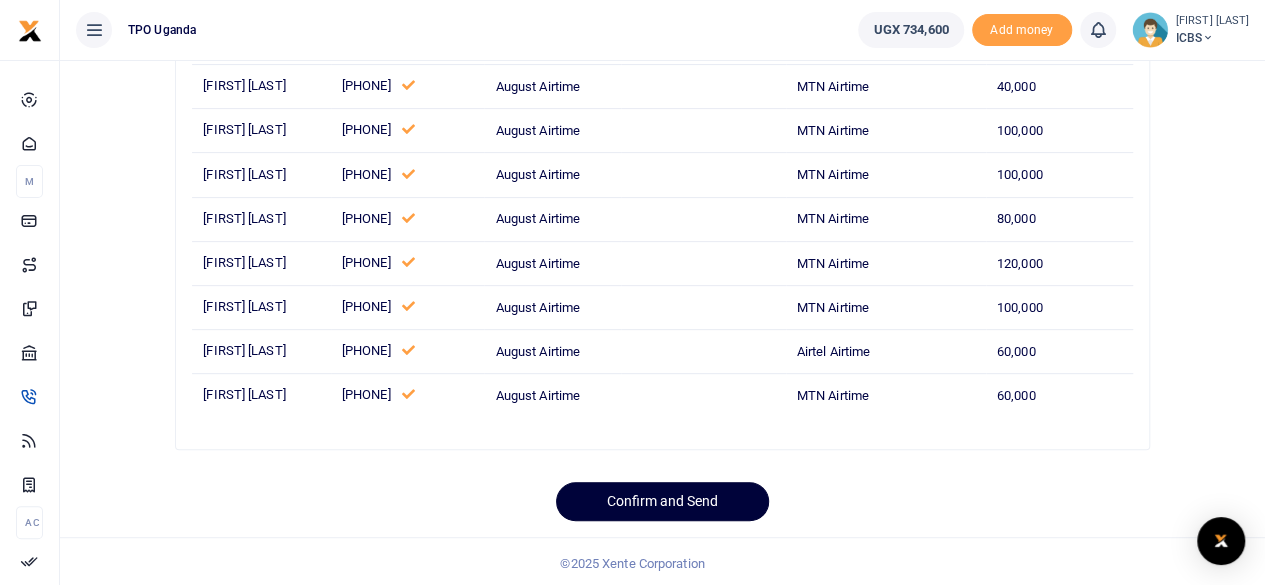 click on "Confirm and Send" at bounding box center (662, 501) 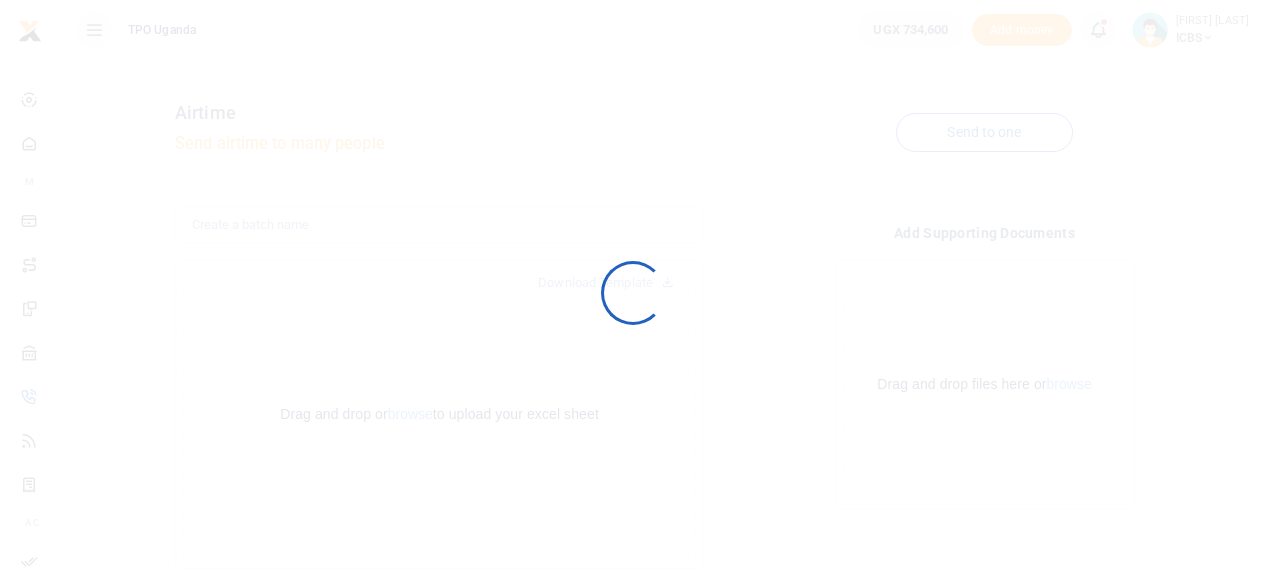 scroll, scrollTop: 106, scrollLeft: 0, axis: vertical 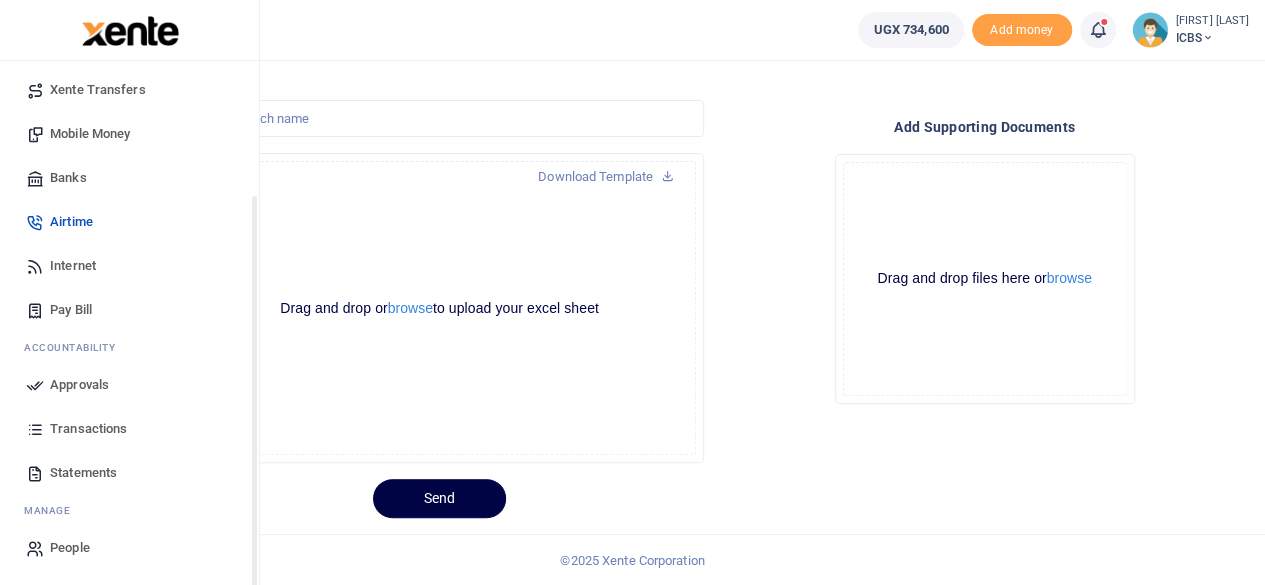 click on "Approvals" at bounding box center [79, 385] 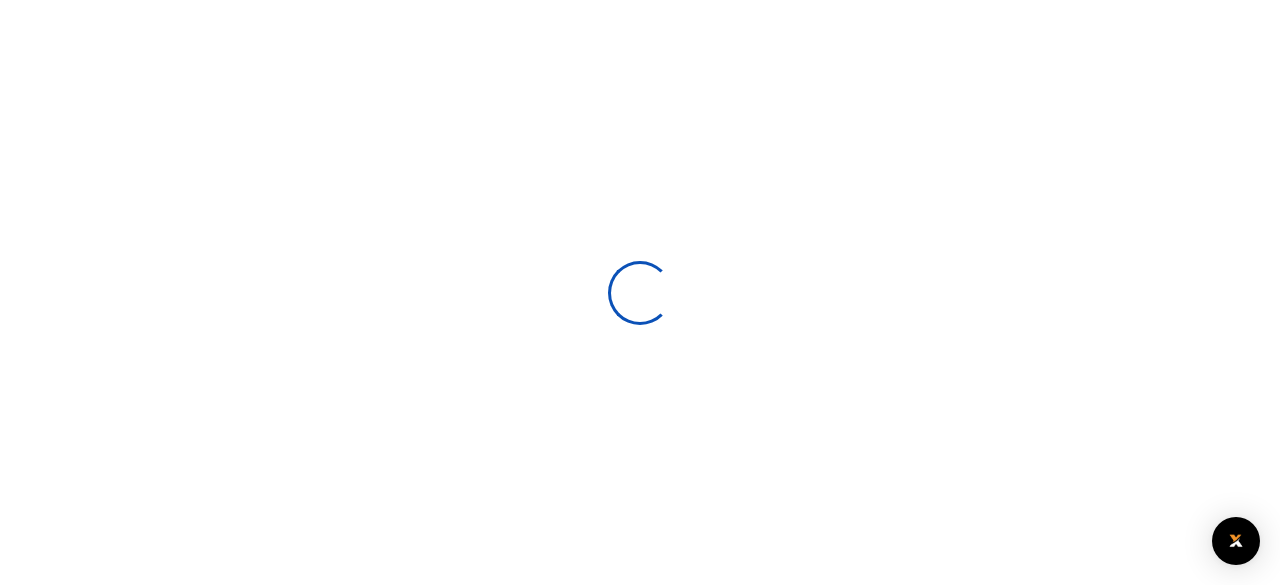 scroll, scrollTop: 0, scrollLeft: 0, axis: both 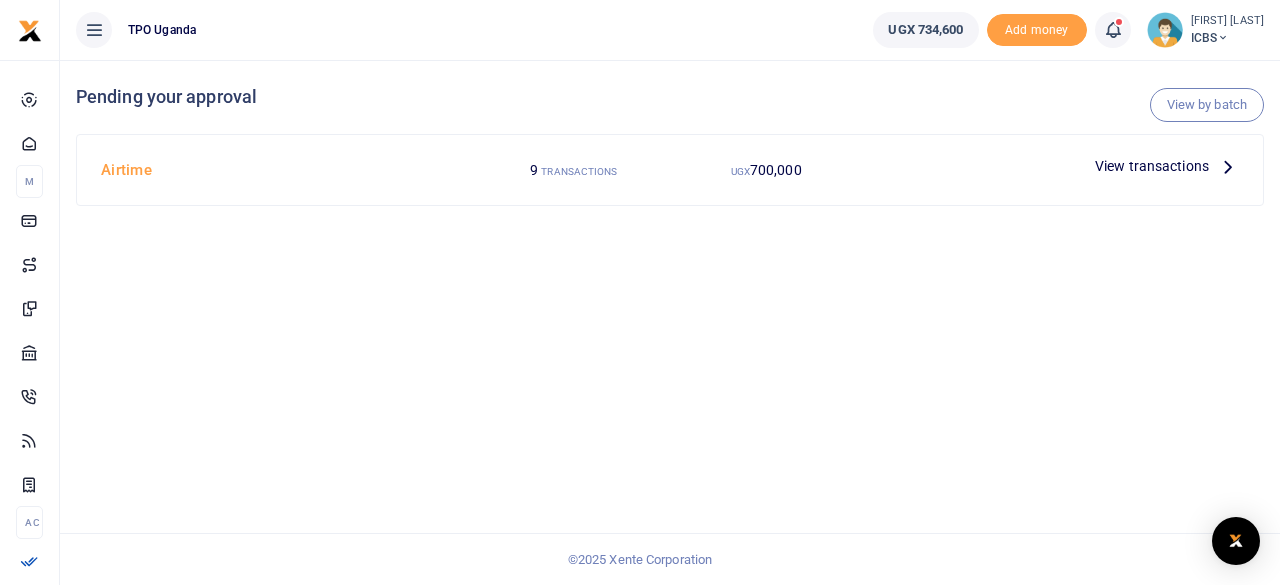 click on "View transactions" at bounding box center [1152, 166] 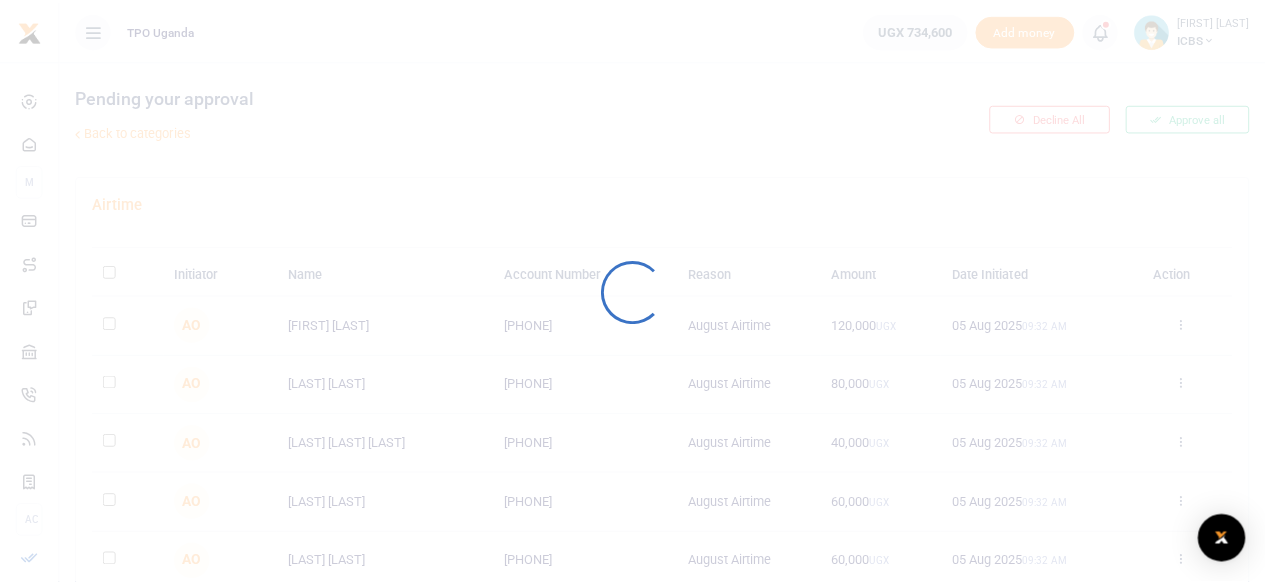 scroll, scrollTop: 0, scrollLeft: 0, axis: both 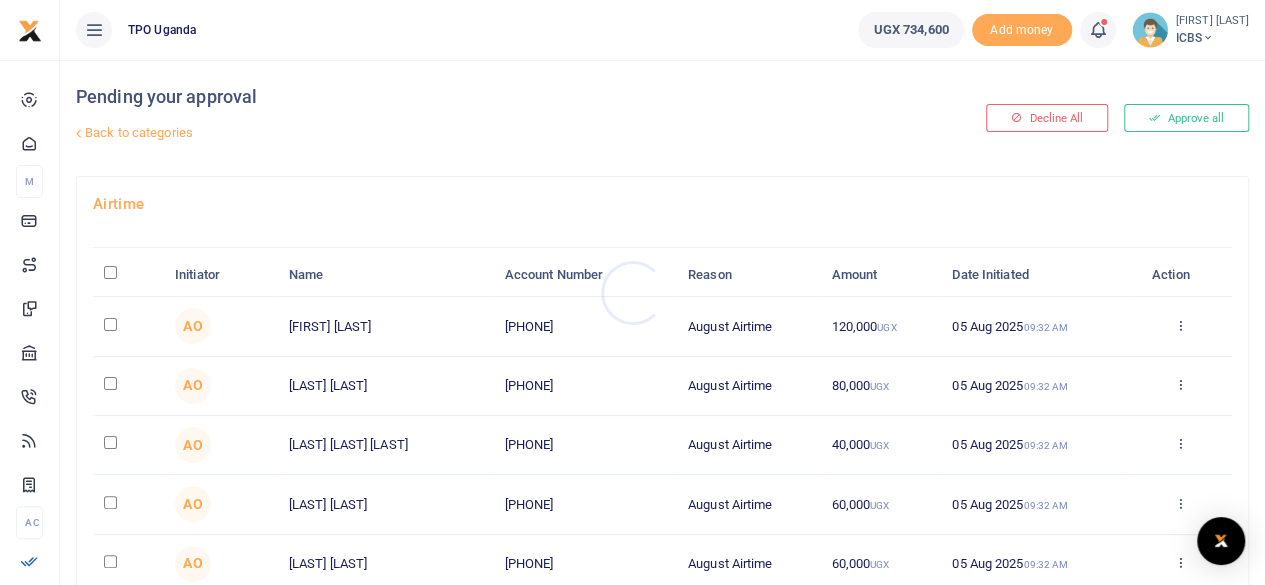 click at bounding box center (632, 292) 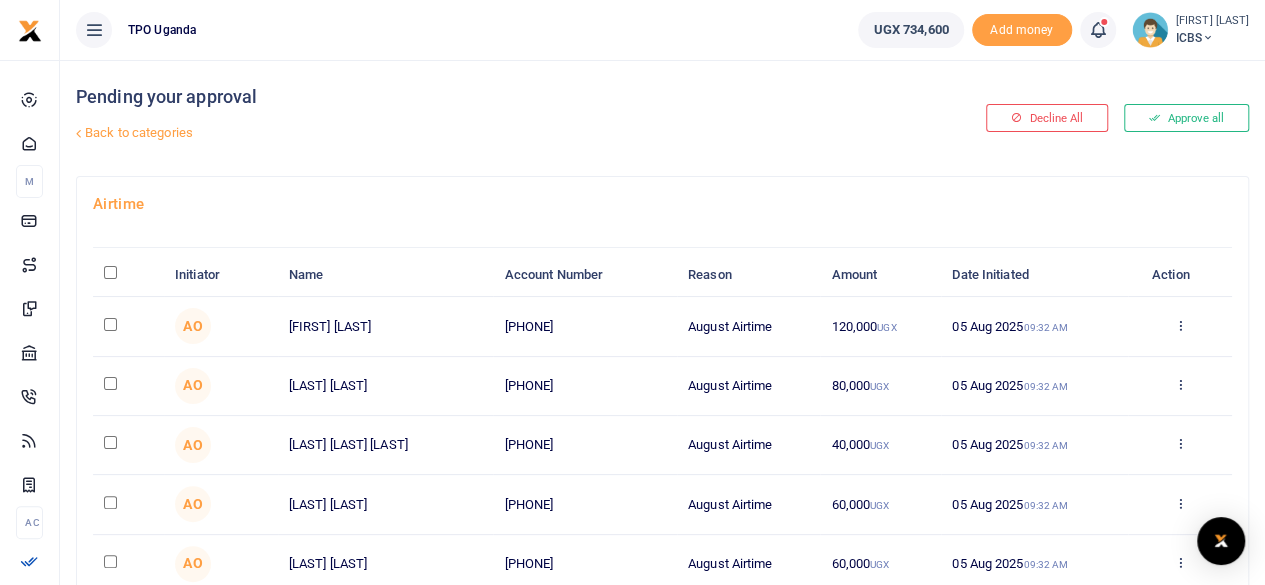 click at bounding box center (110, 272) 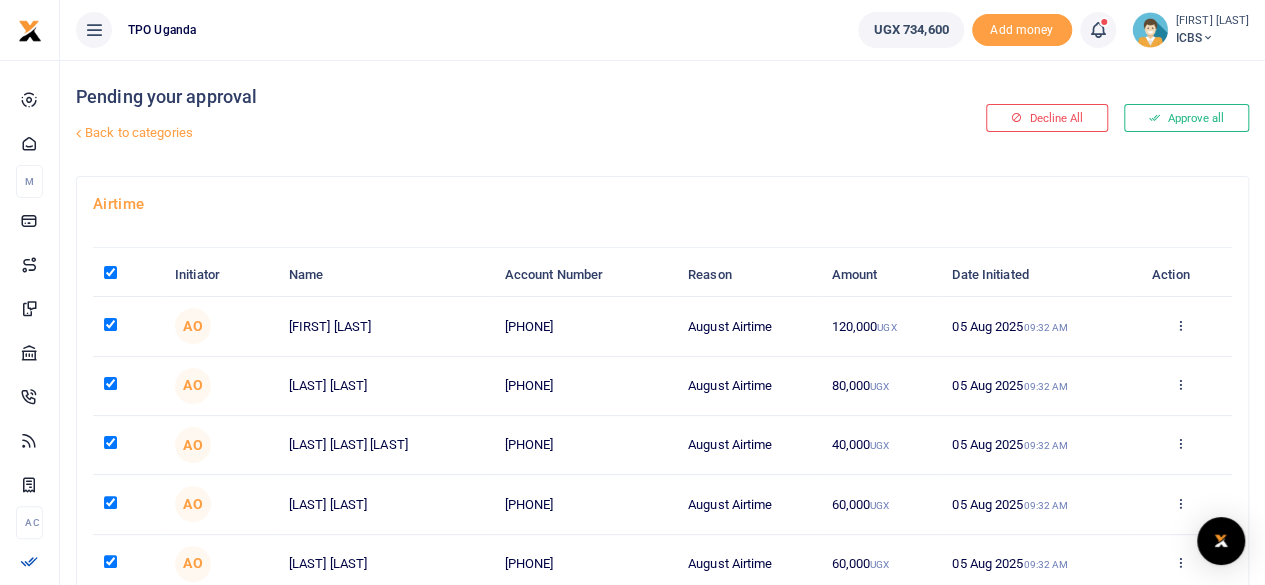 checkbox on "true" 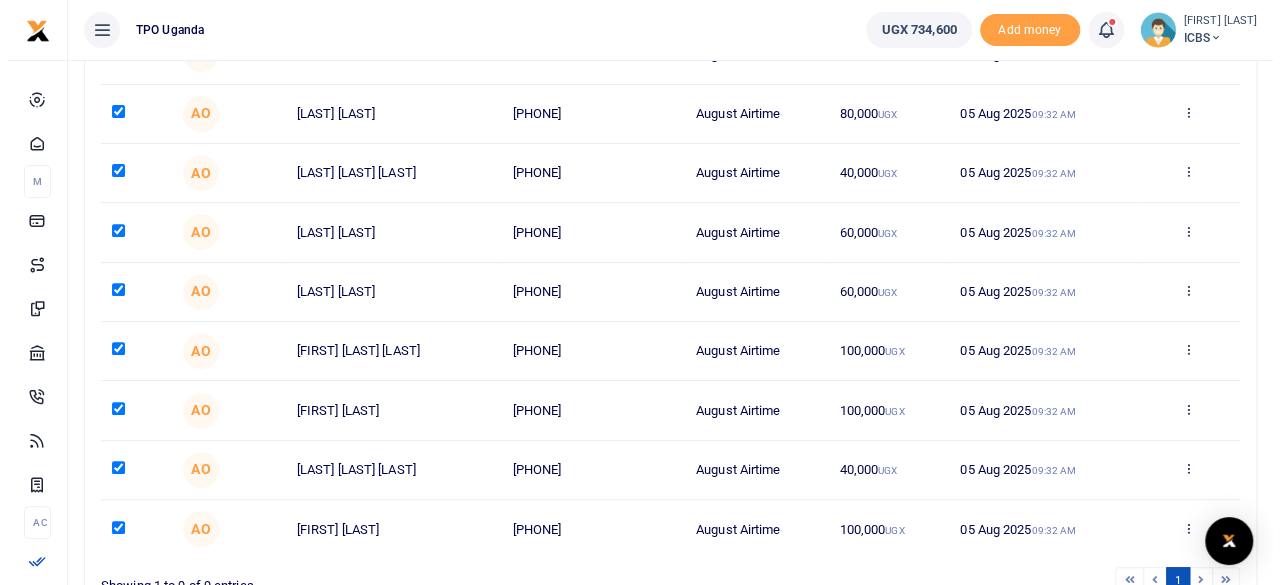 scroll, scrollTop: 405, scrollLeft: 0, axis: vertical 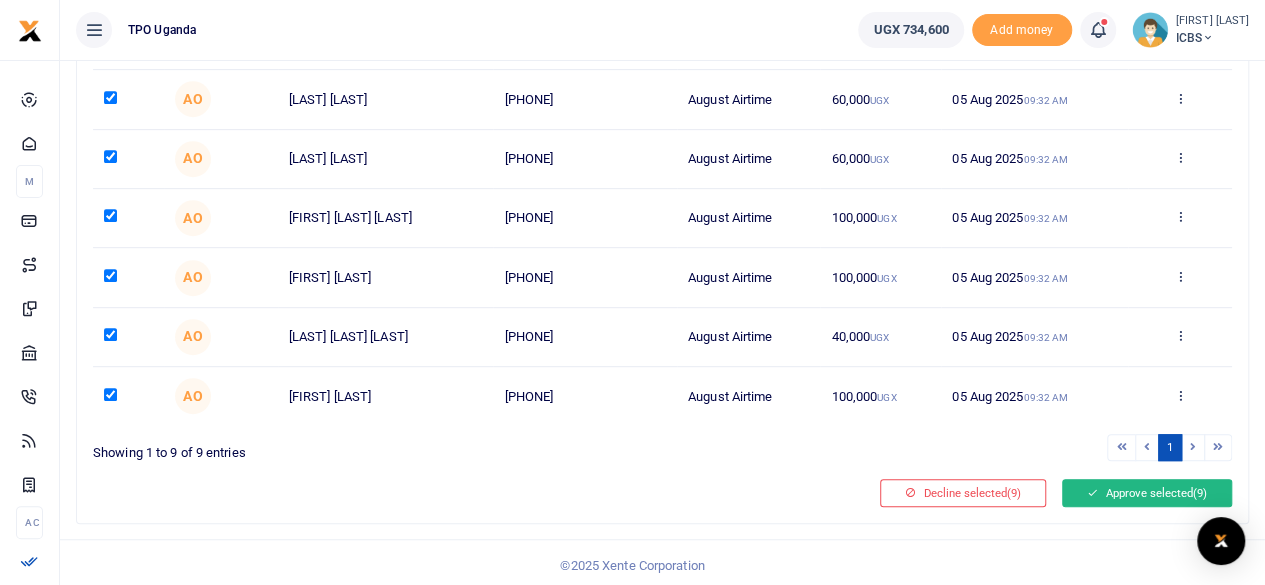 click on "Approve selected  (9)" at bounding box center [1147, 493] 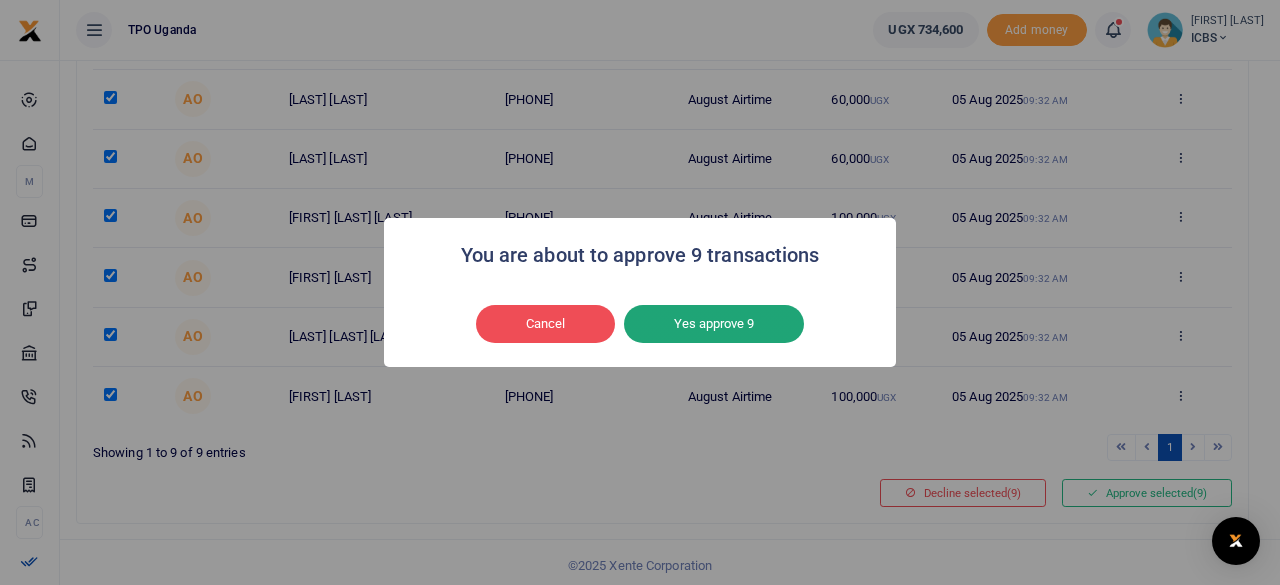 click on "Yes approve 9" at bounding box center [714, 324] 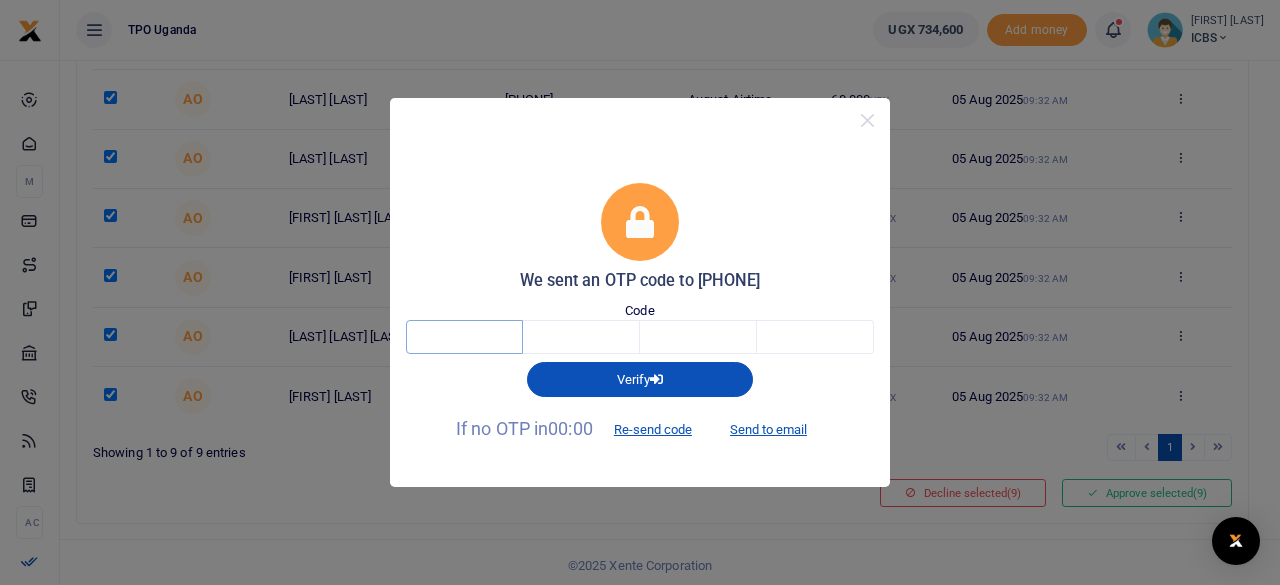 click at bounding box center [464, 337] 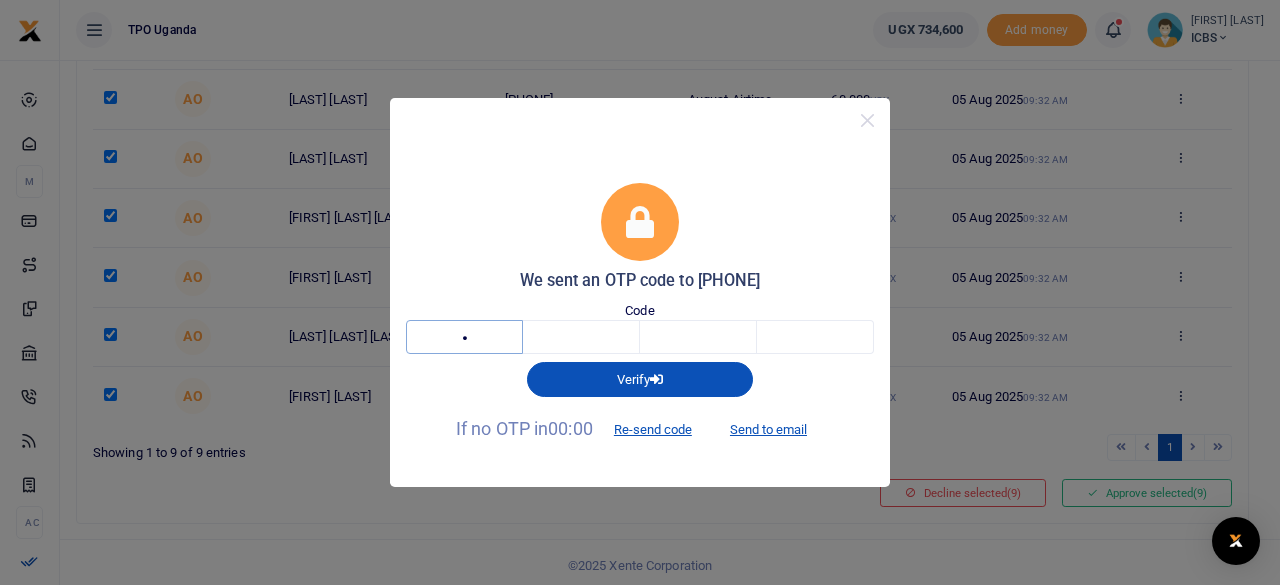 type on "6" 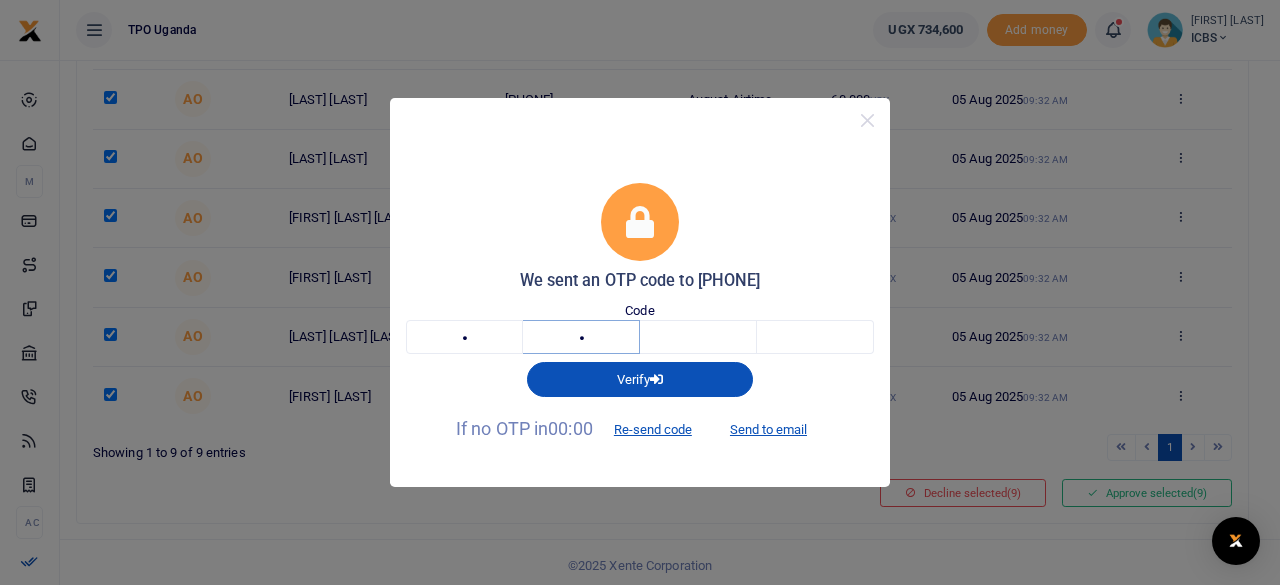 type on "8" 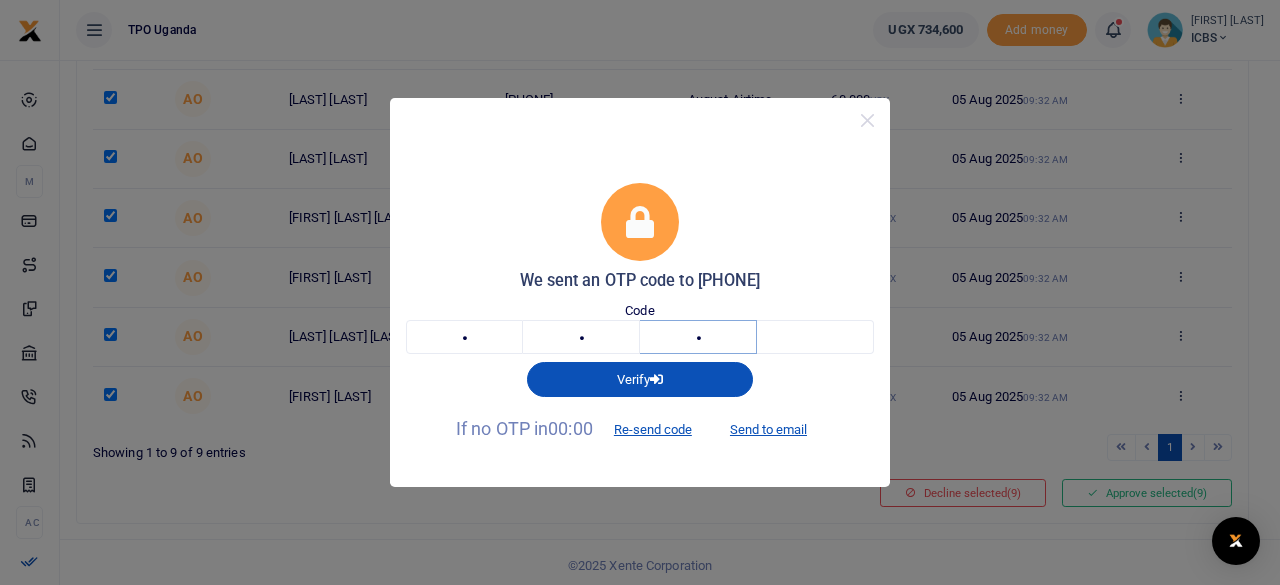 type on "2" 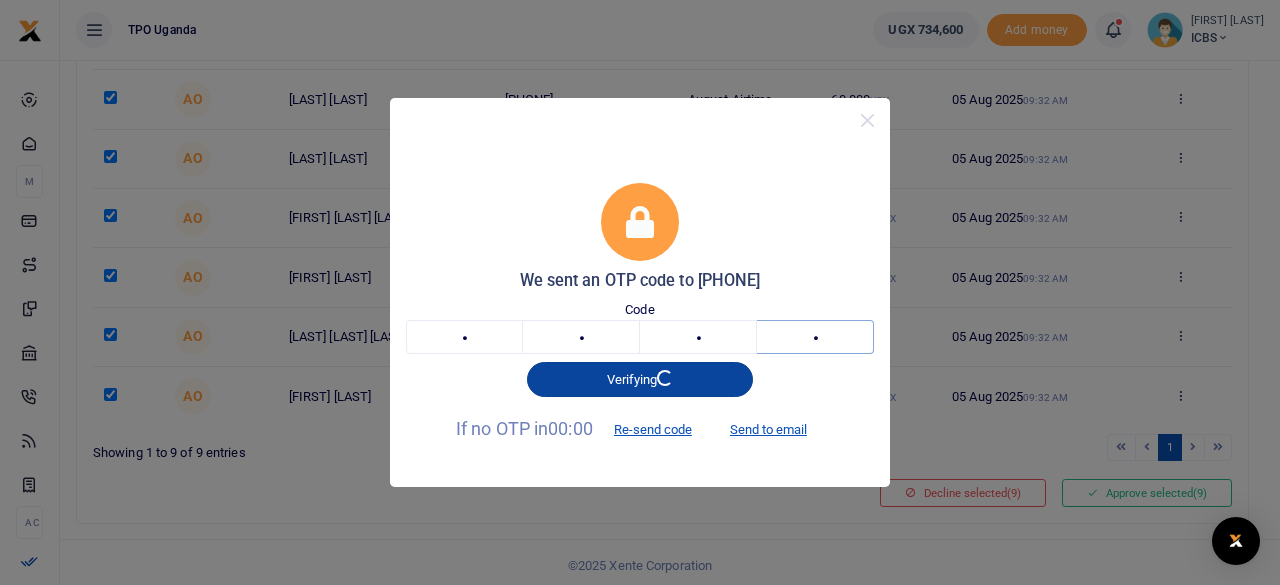 type on "7" 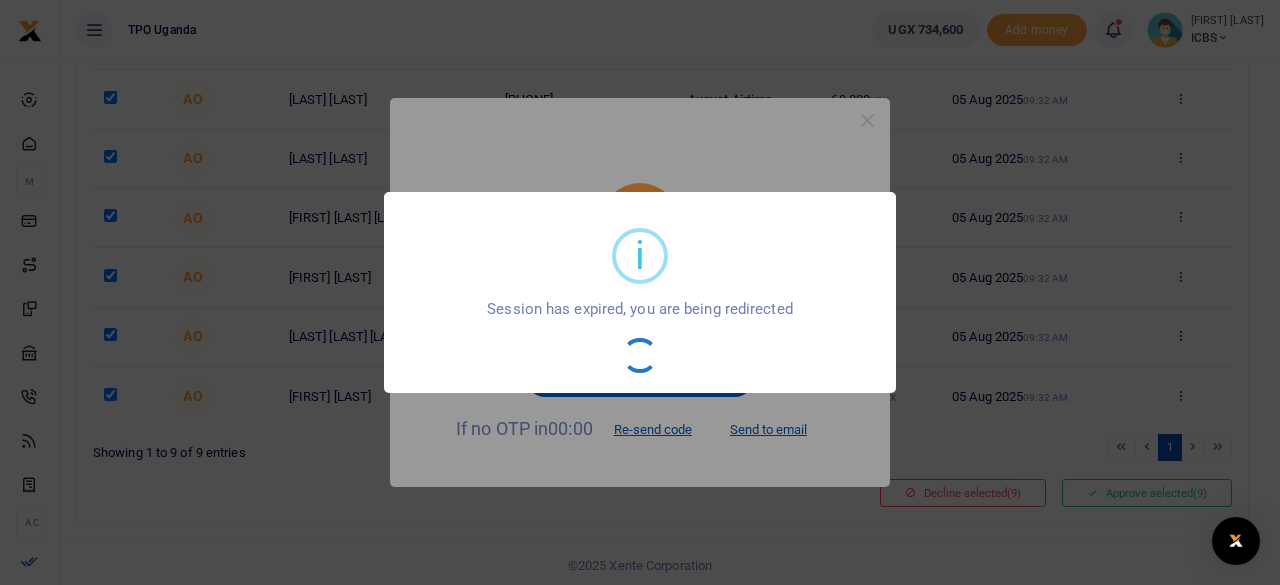 click on "i × Session has expired, you are being redirected OK No Cancel" at bounding box center [640, 292] 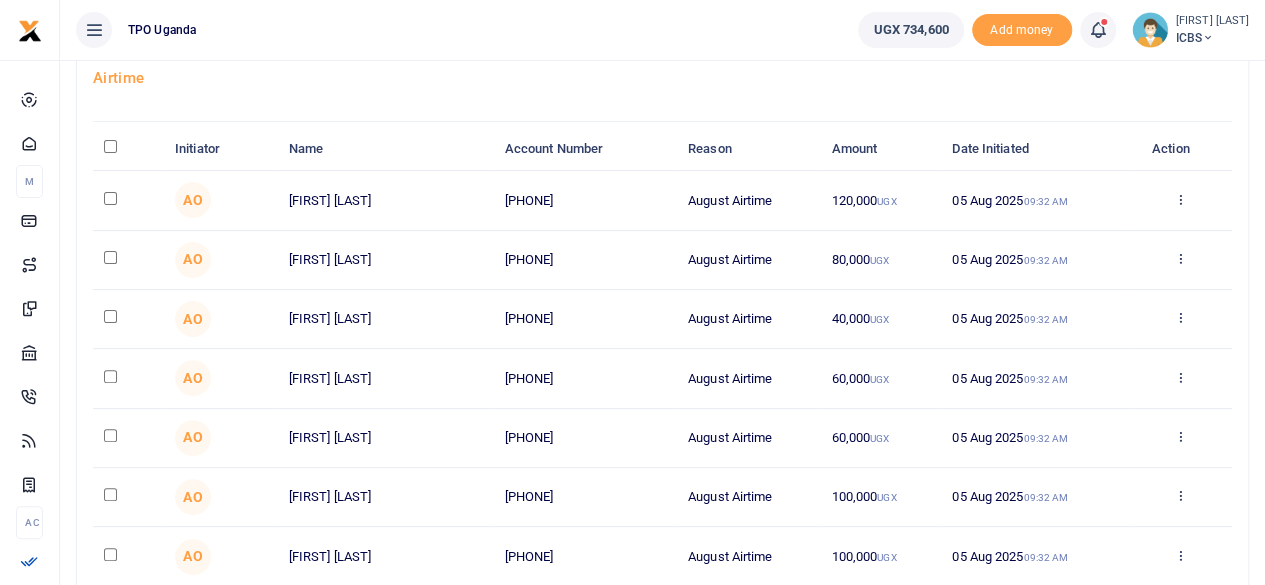 scroll, scrollTop: 100, scrollLeft: 0, axis: vertical 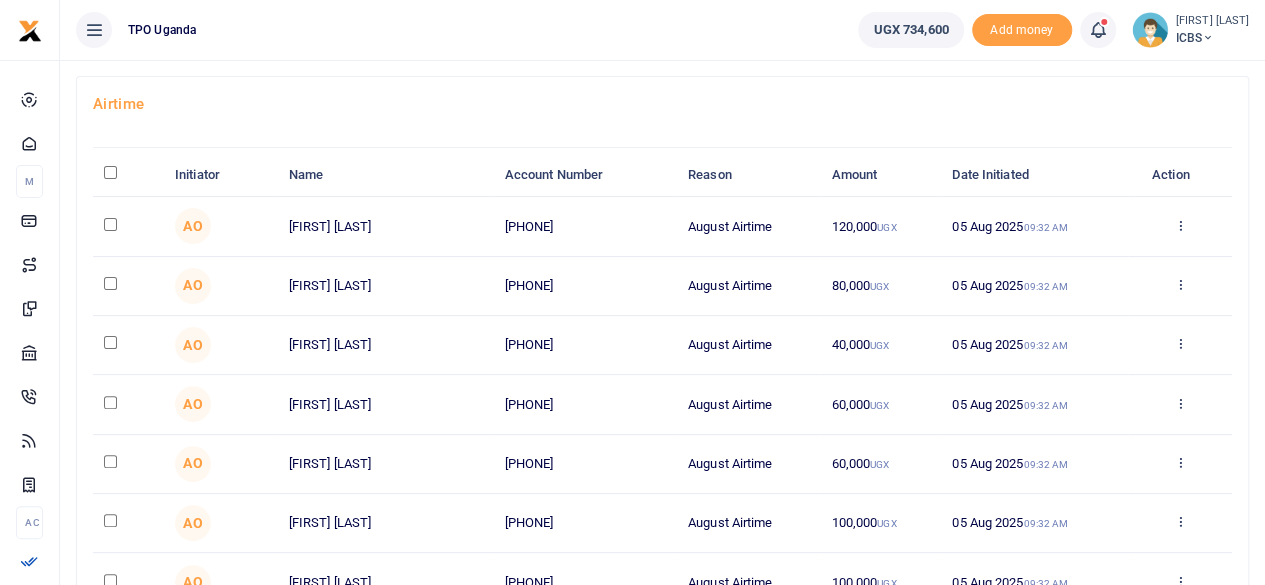click at bounding box center [110, 172] 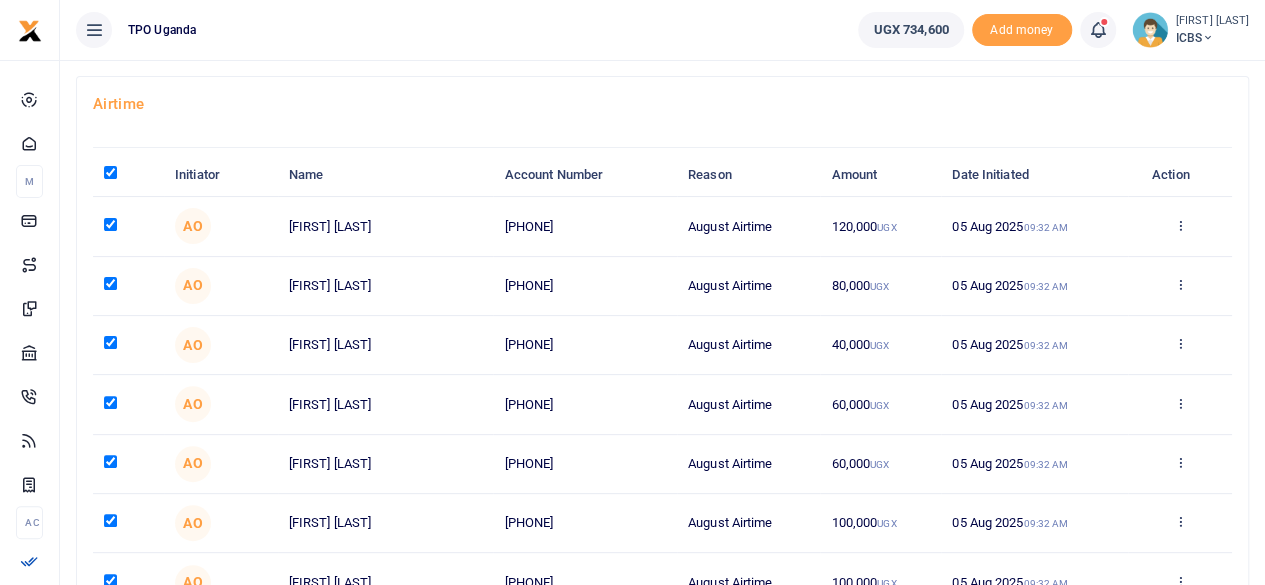 checkbox on "true" 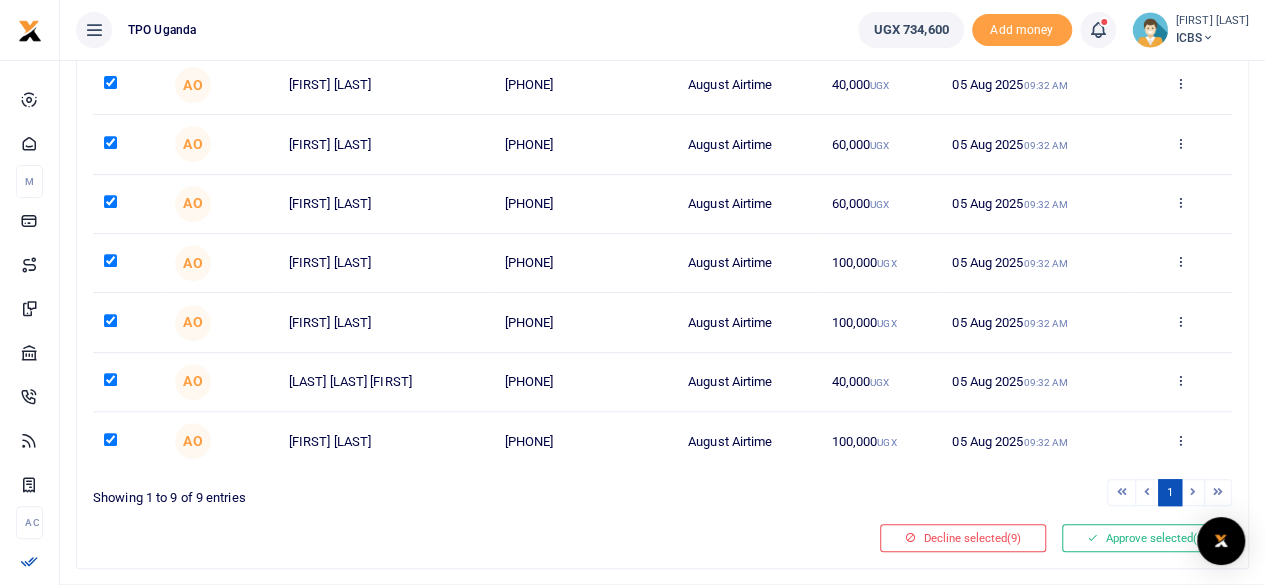 scroll, scrollTop: 405, scrollLeft: 0, axis: vertical 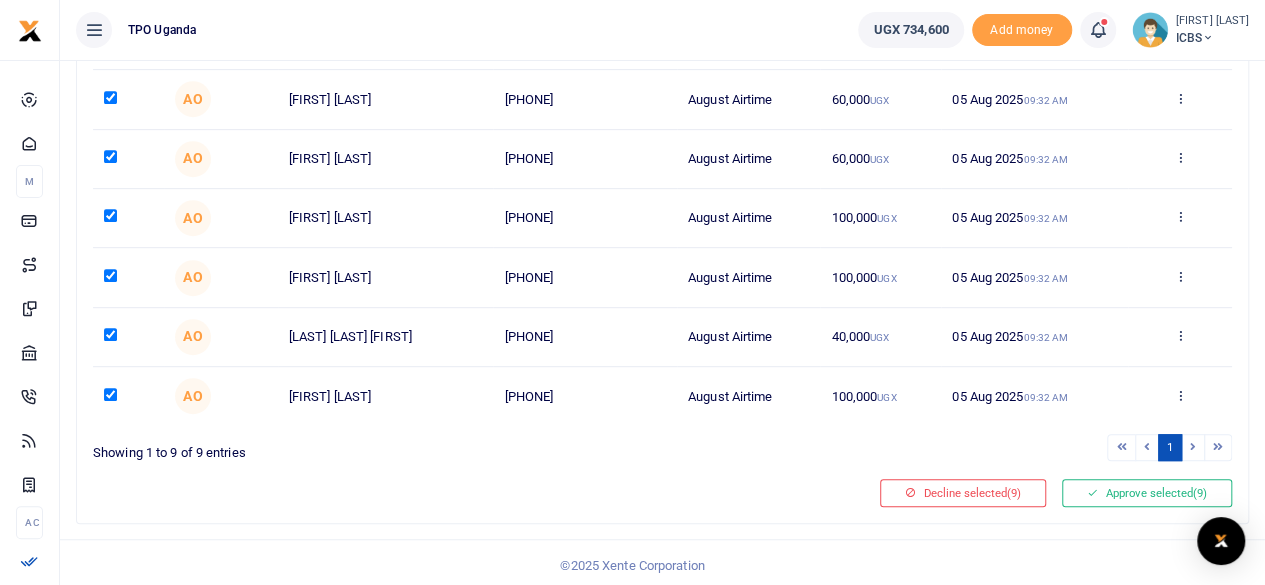 click at bounding box center [1193, 447] 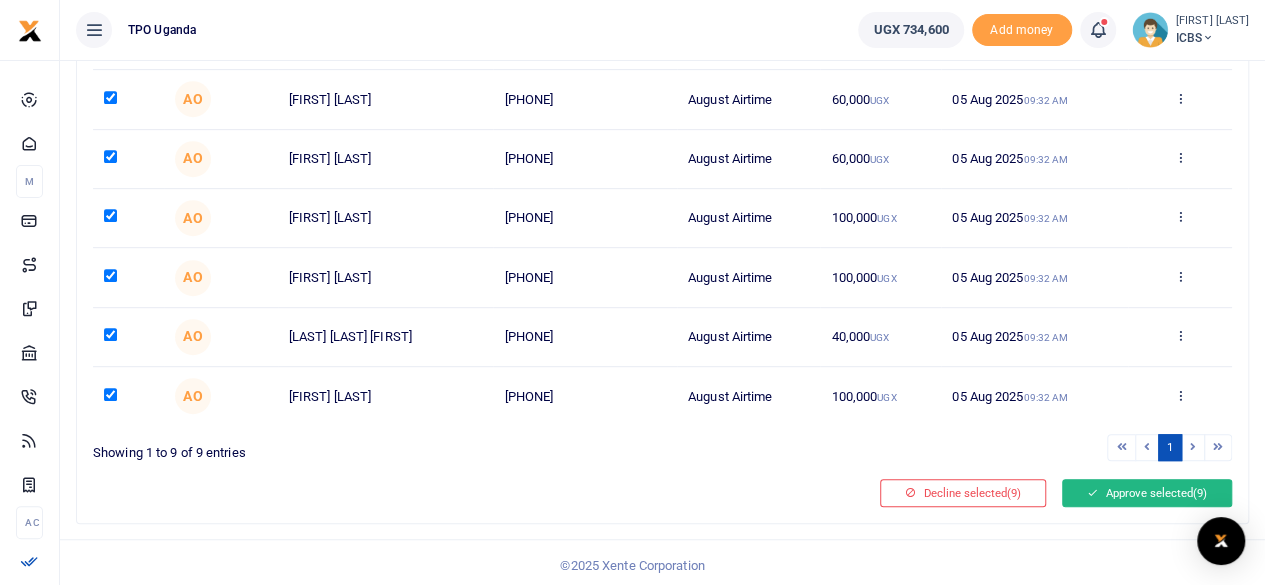 click on "Approve selected  (9)" at bounding box center (1147, 493) 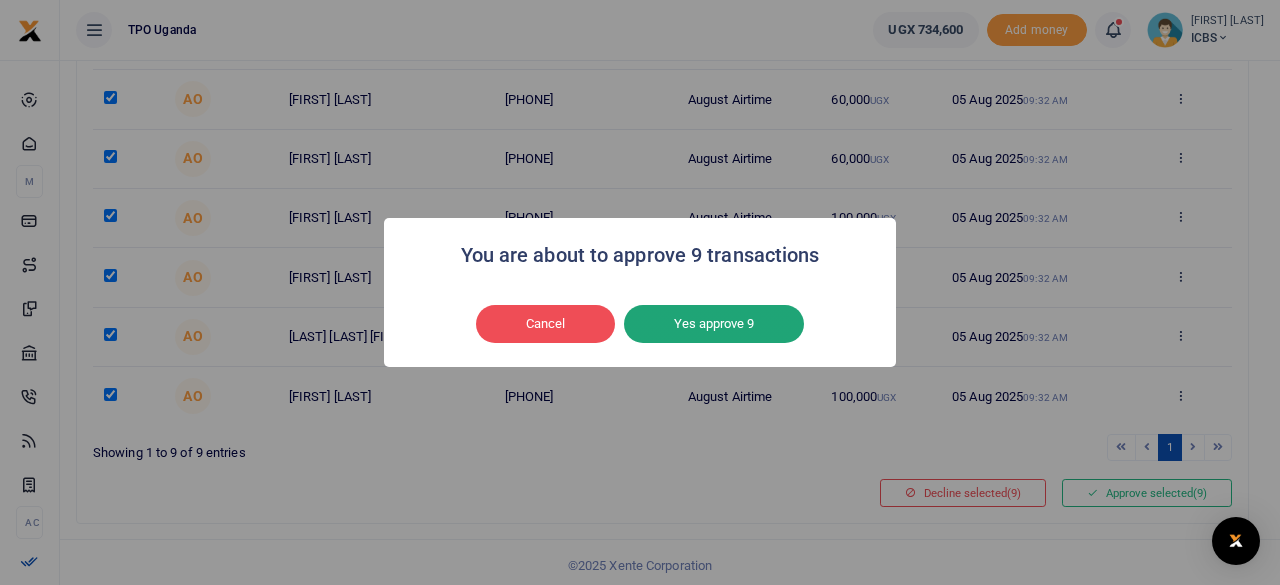 click on "Yes approve 9" at bounding box center (714, 324) 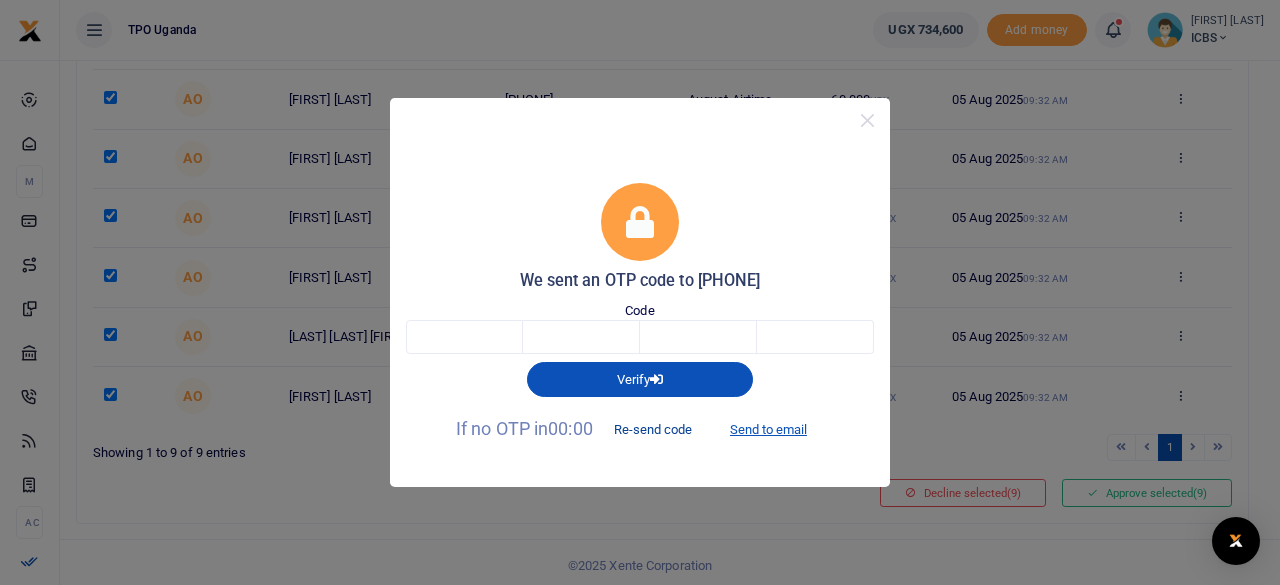 click on "Re-send code" at bounding box center [653, 430] 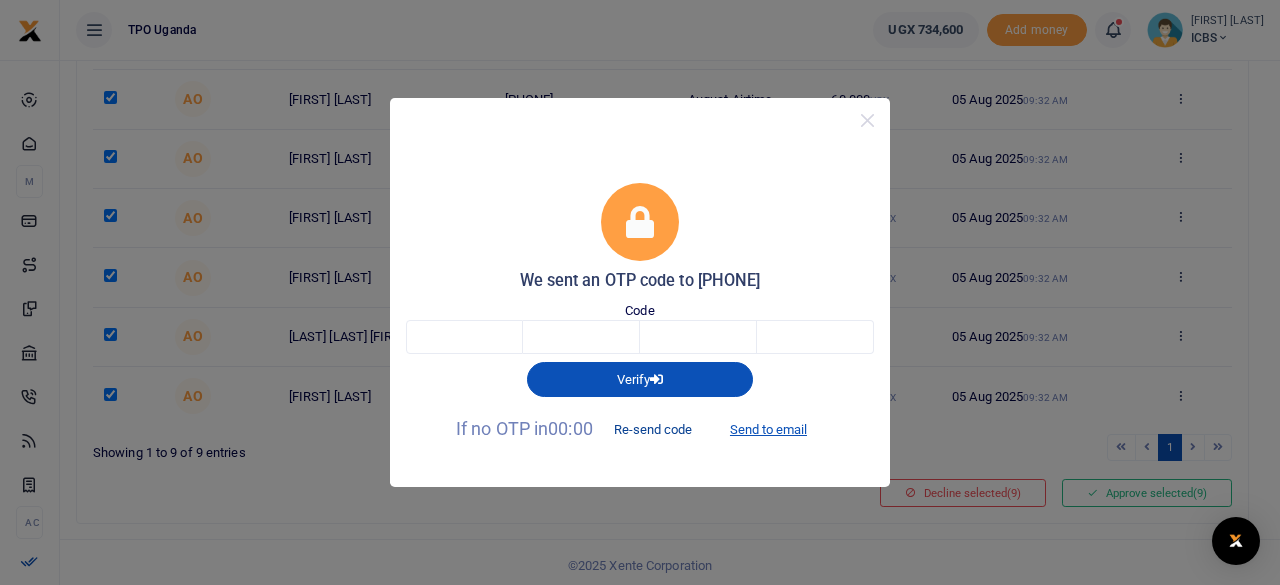 click on "Re-send code" at bounding box center (653, 430) 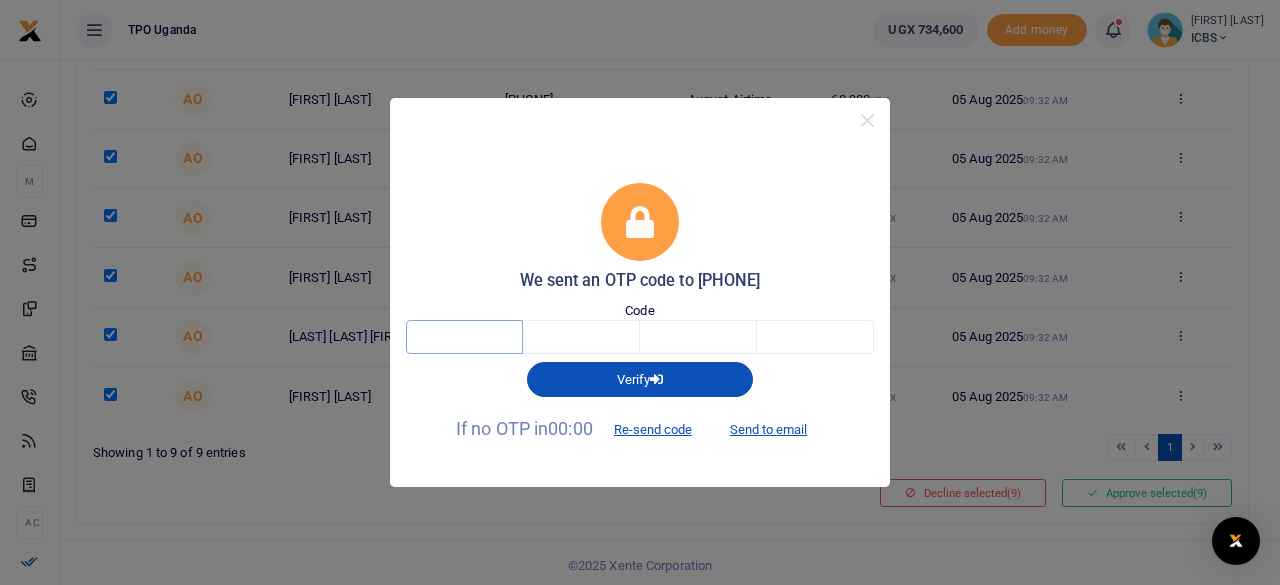 click at bounding box center (464, 337) 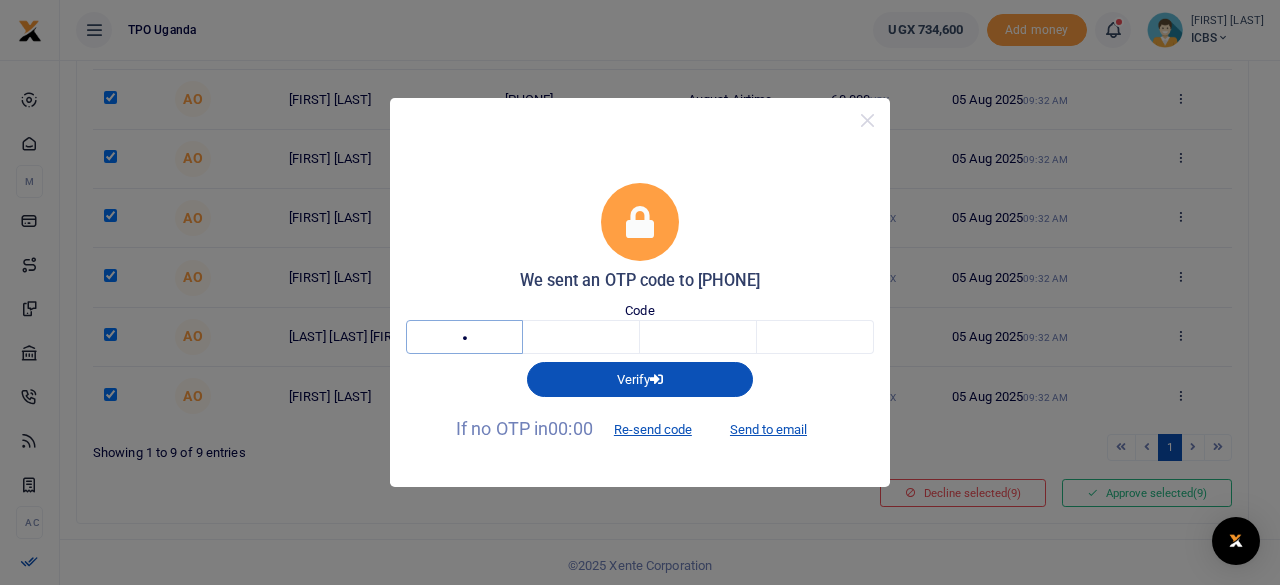 type on "9" 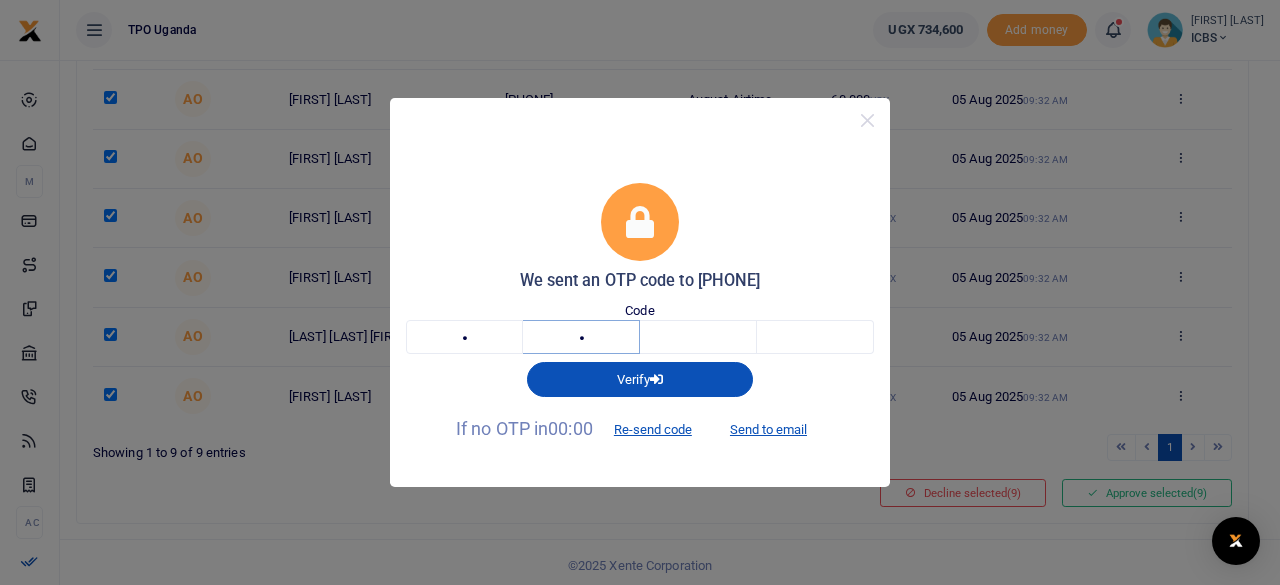 type on "9" 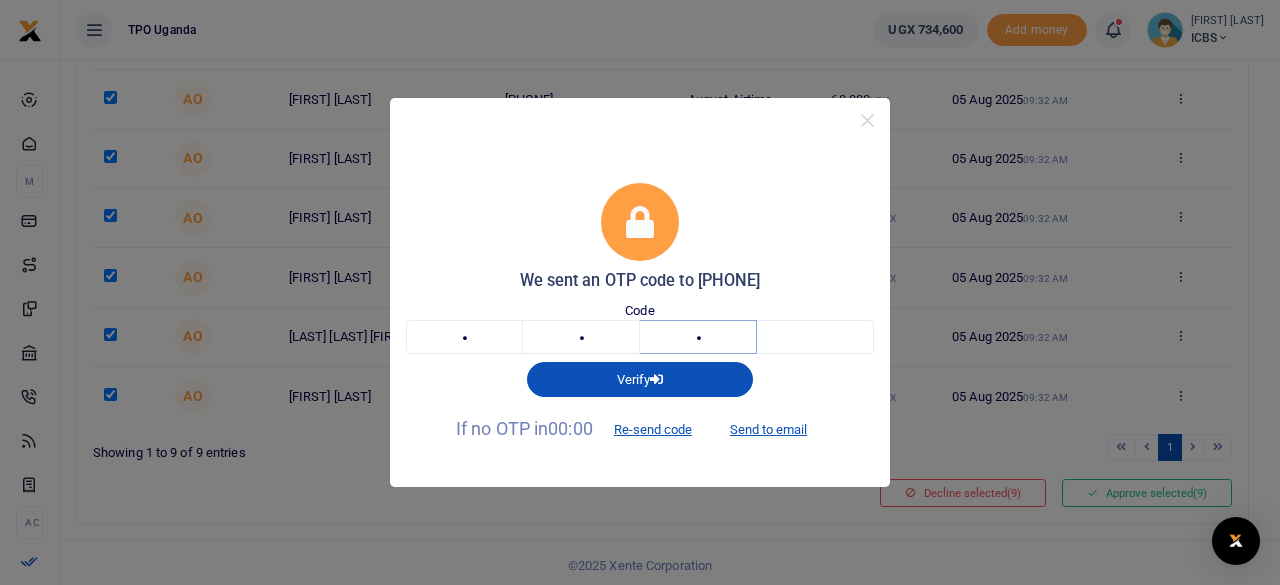type on "6" 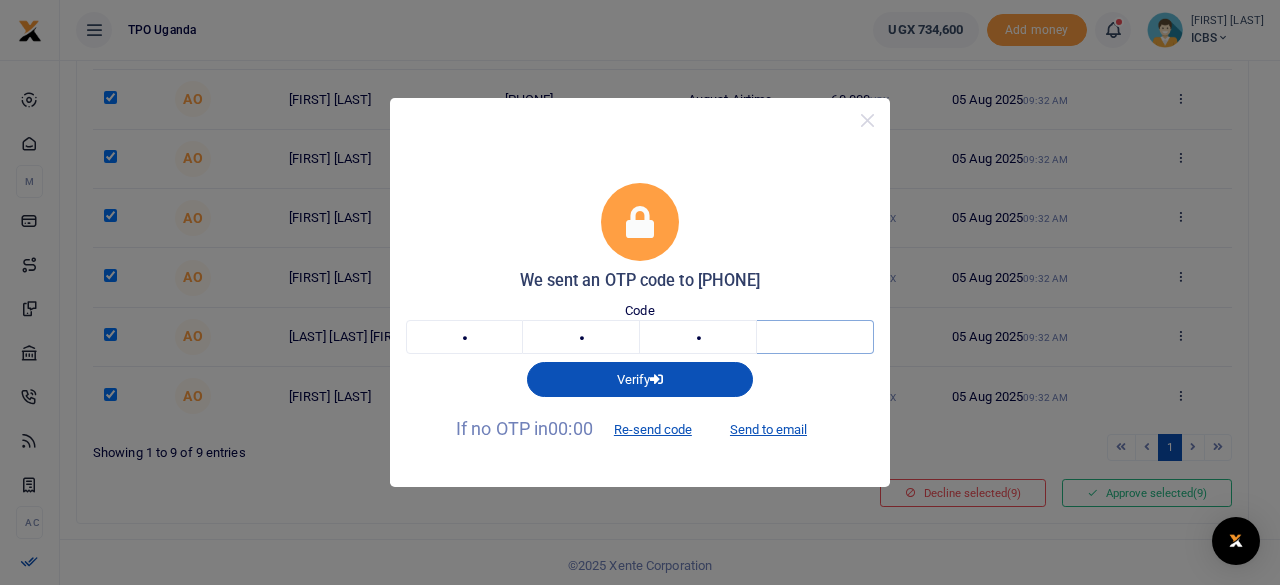 type on "7" 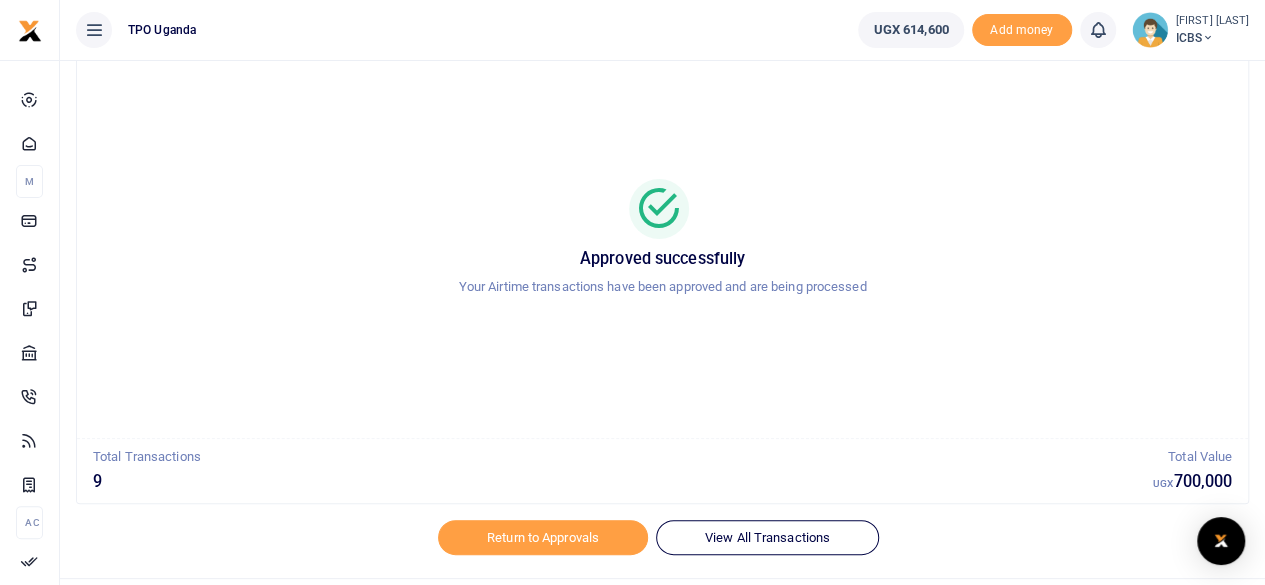 scroll, scrollTop: 100, scrollLeft: 0, axis: vertical 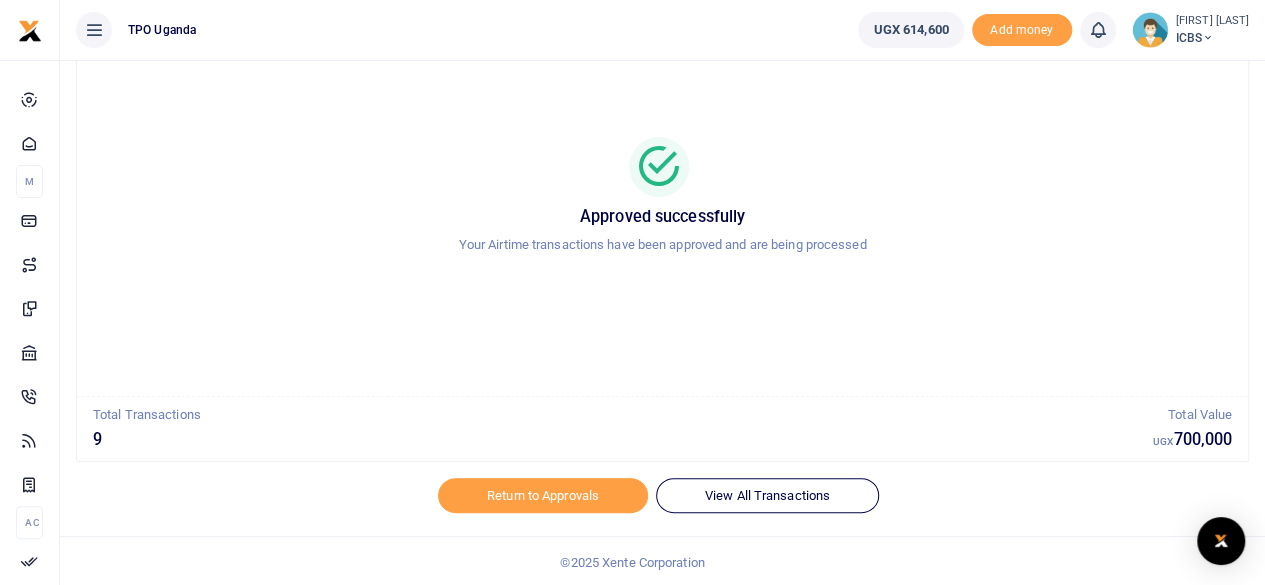 click on "Approved successfully
Your Airtime transactions have been approved and are being processed" at bounding box center (662, 204) 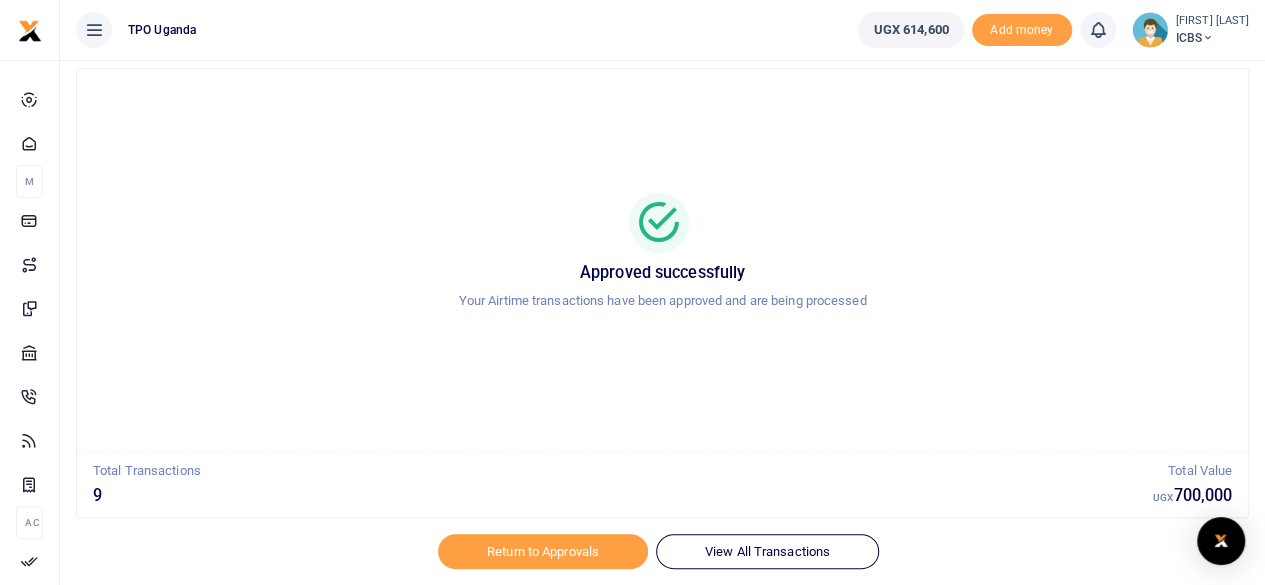 scroll, scrollTop: 0, scrollLeft: 0, axis: both 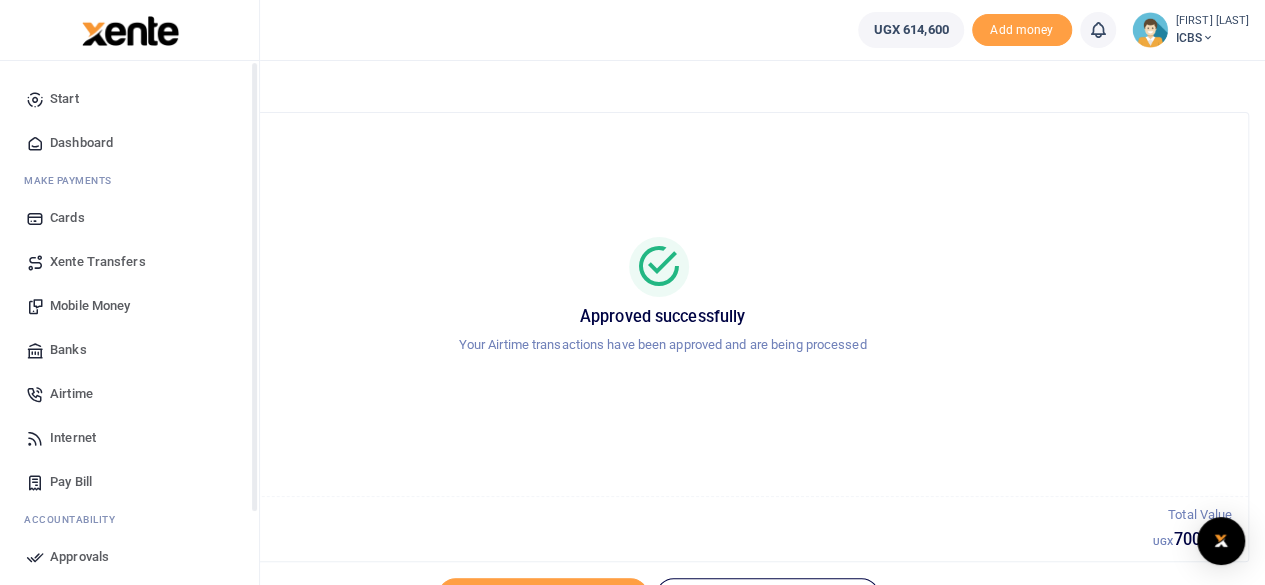 click on "Start" at bounding box center [64, 99] 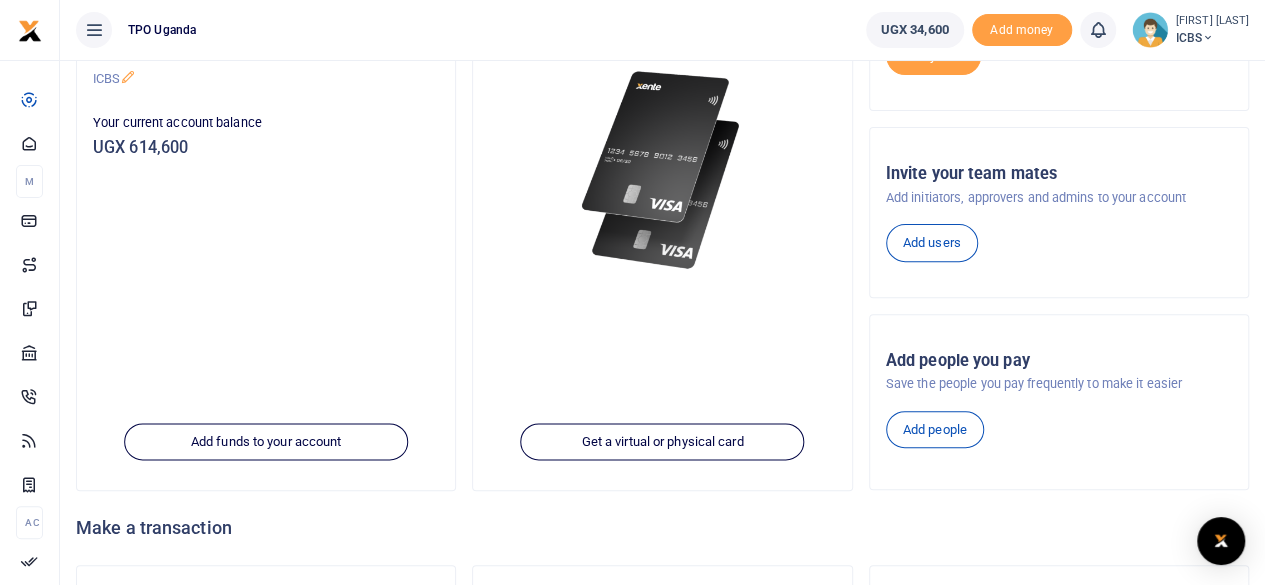 scroll, scrollTop: 0, scrollLeft: 0, axis: both 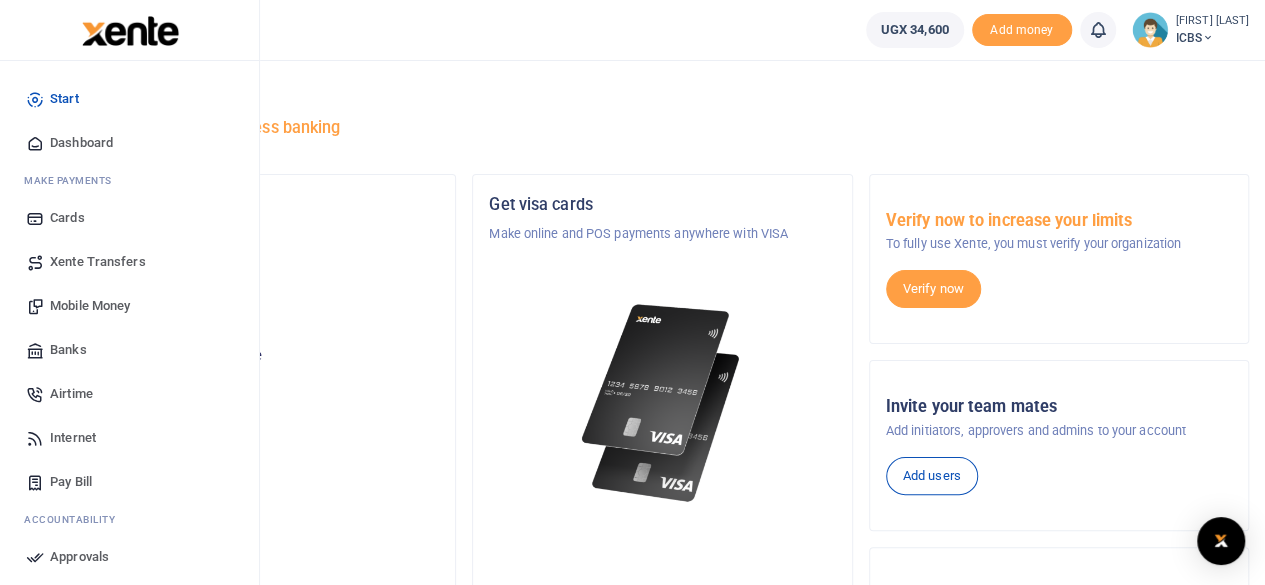 click on "Dashboard" at bounding box center (81, 143) 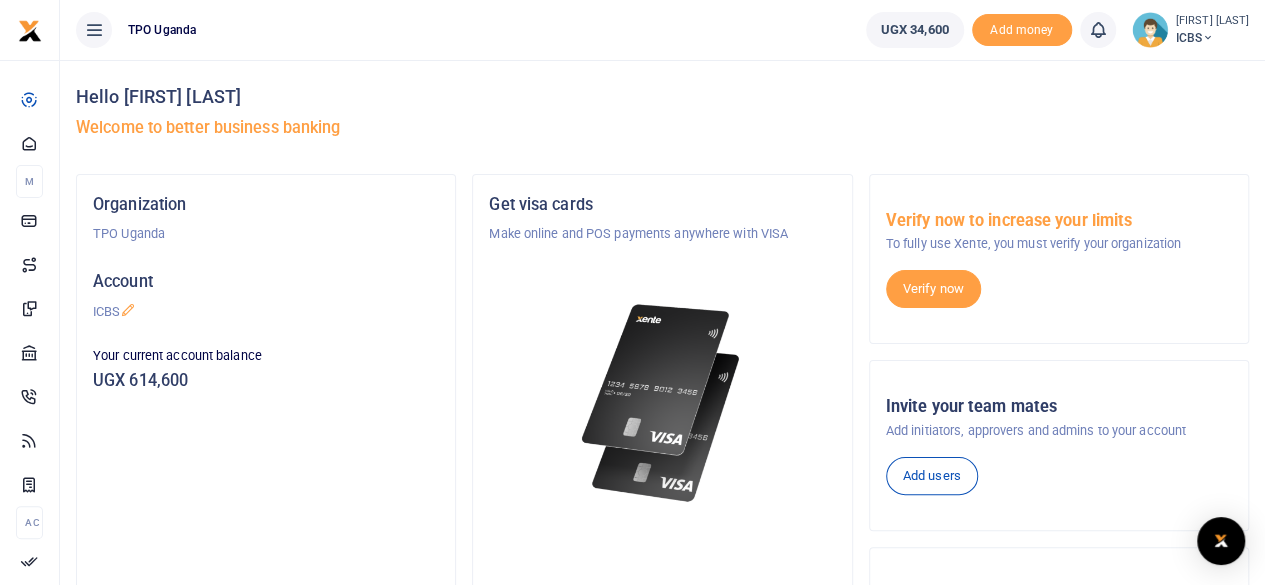 scroll, scrollTop: 390, scrollLeft: 0, axis: vertical 